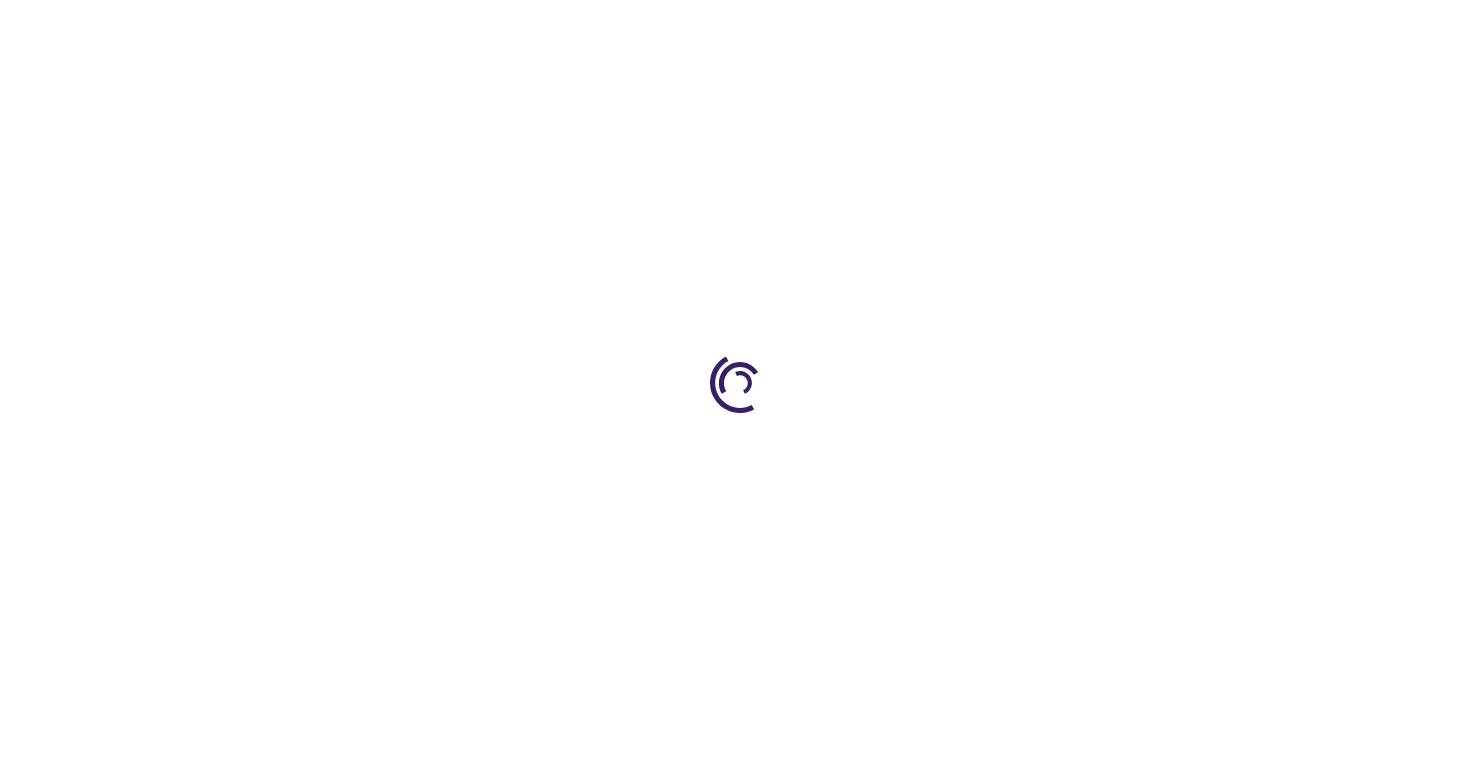 scroll, scrollTop: 0, scrollLeft: 0, axis: both 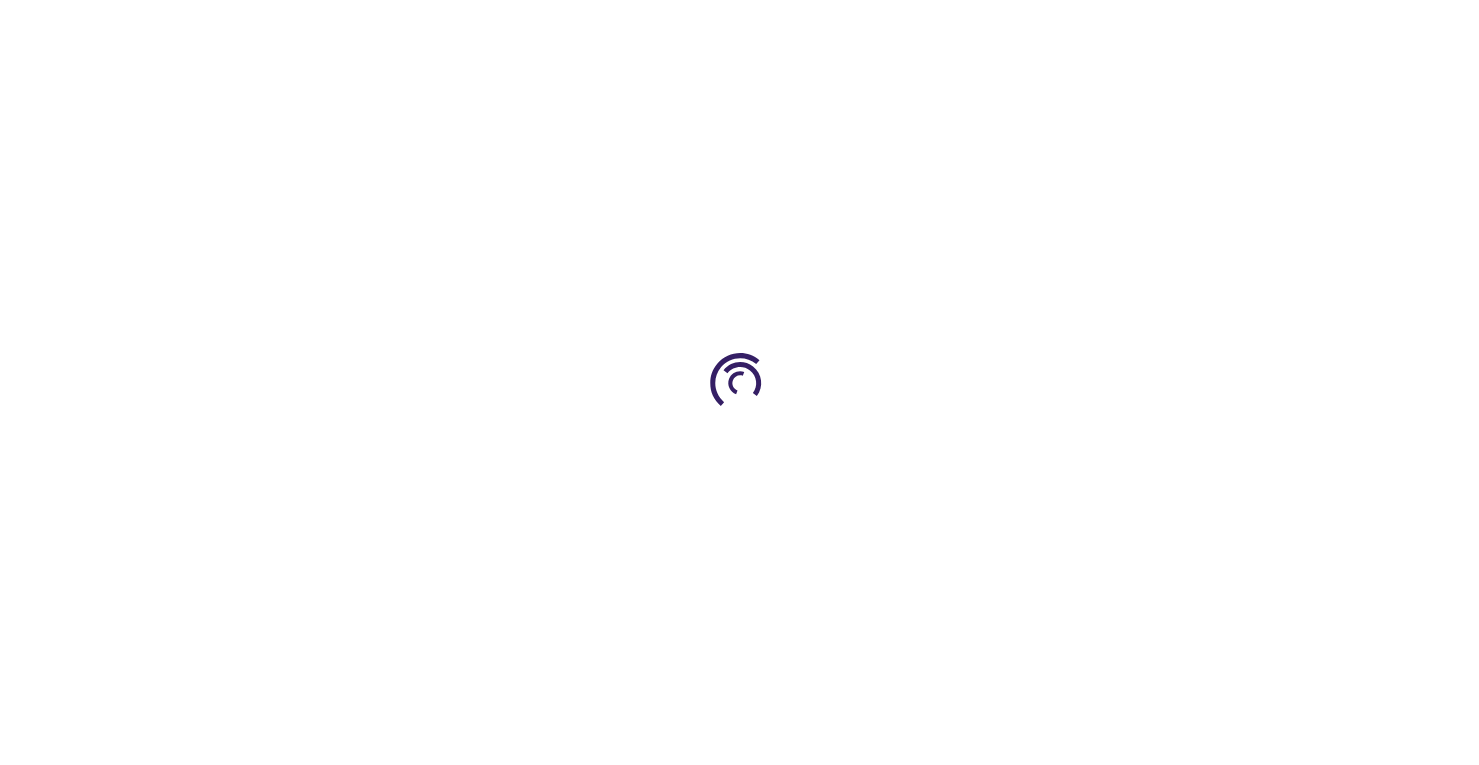 type on "1" 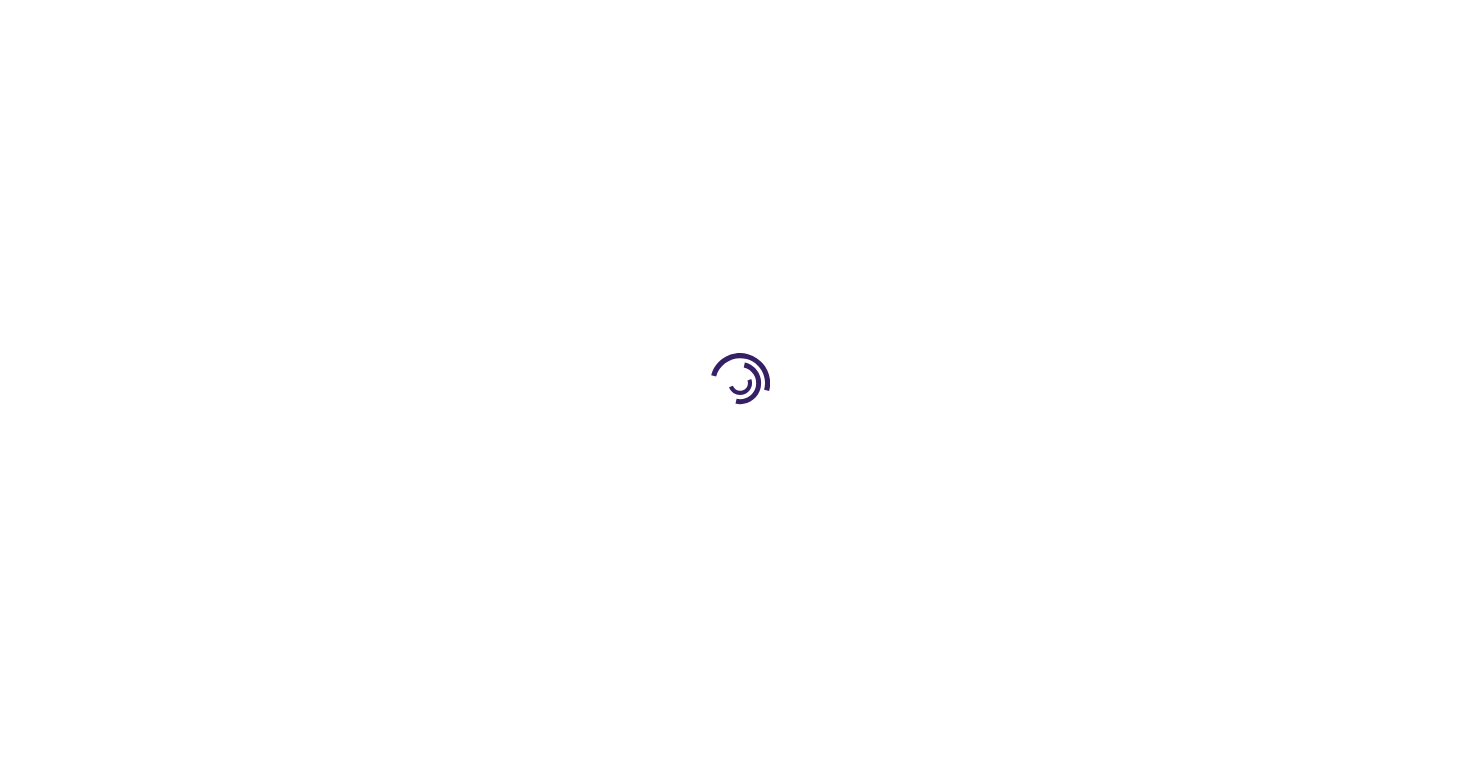 scroll, scrollTop: 0, scrollLeft: 0, axis: both 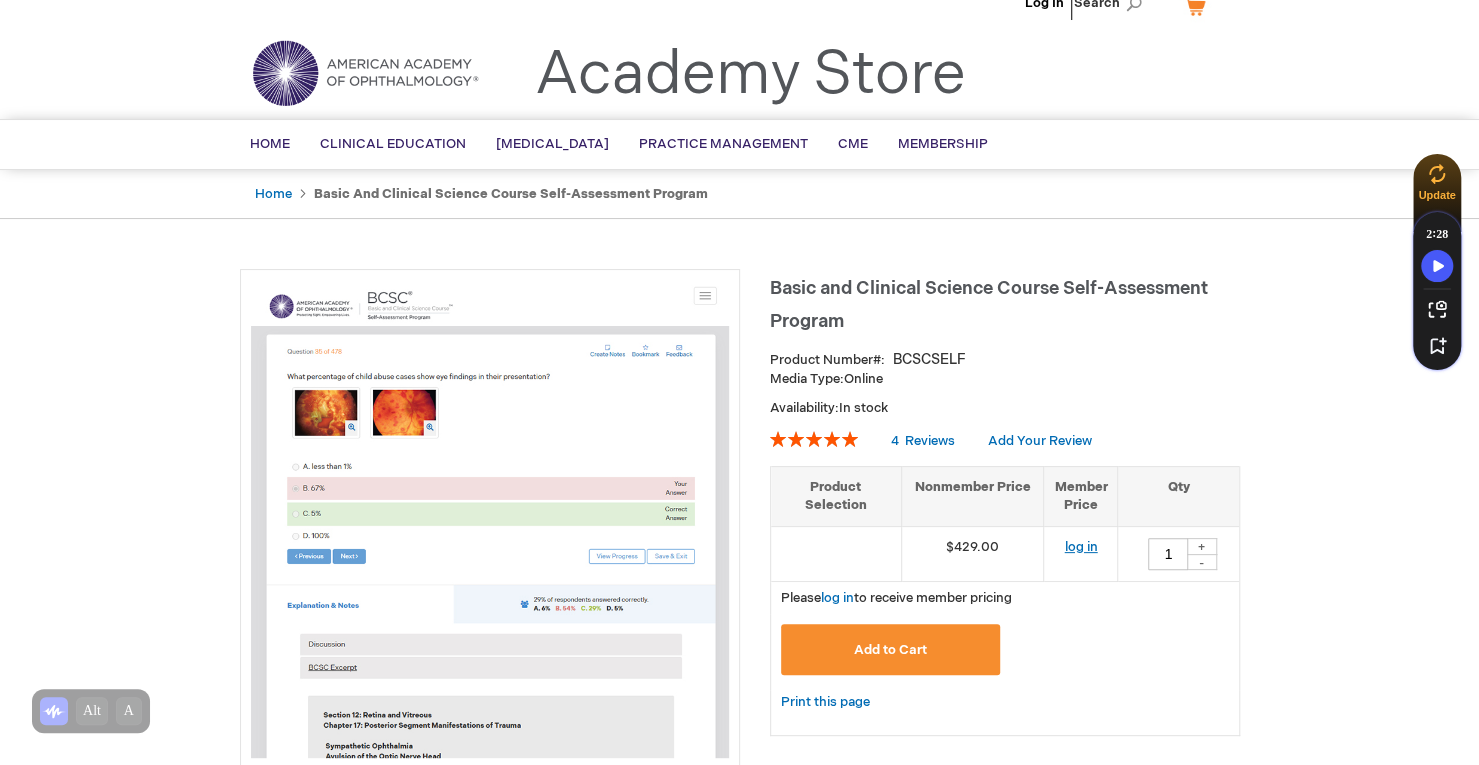 click on "log in" at bounding box center (1080, 547) 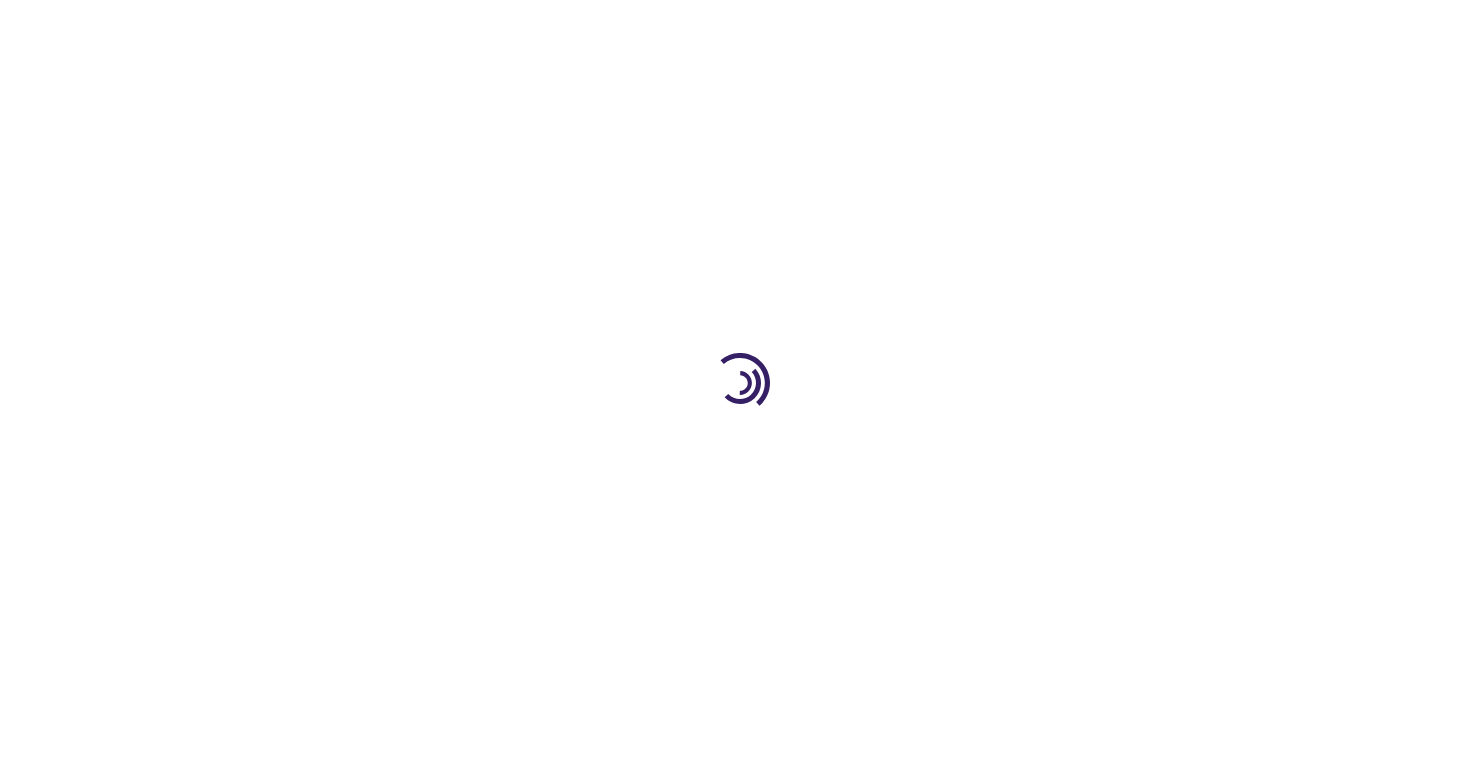scroll, scrollTop: 0, scrollLeft: 0, axis: both 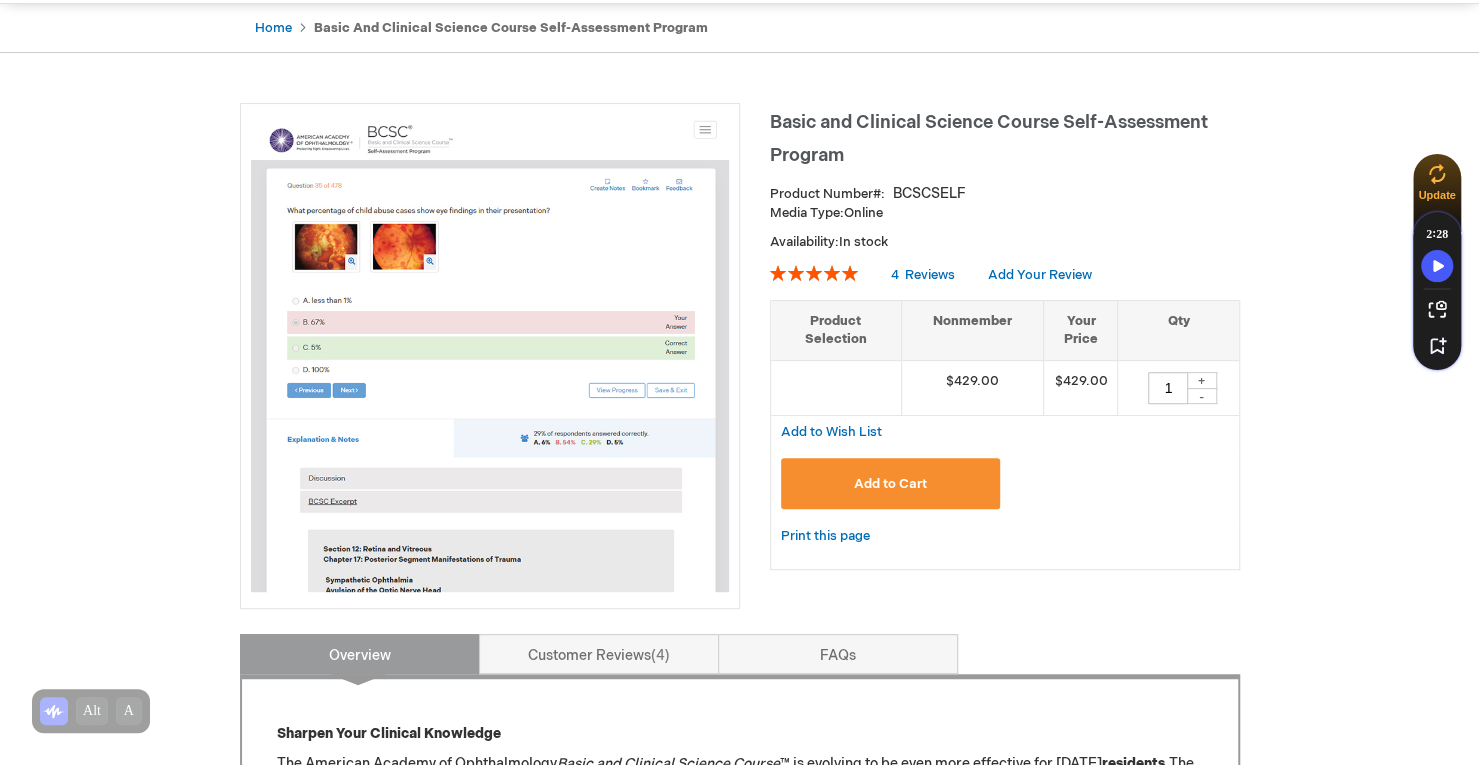 click on "Nonmember" at bounding box center (972, 330) 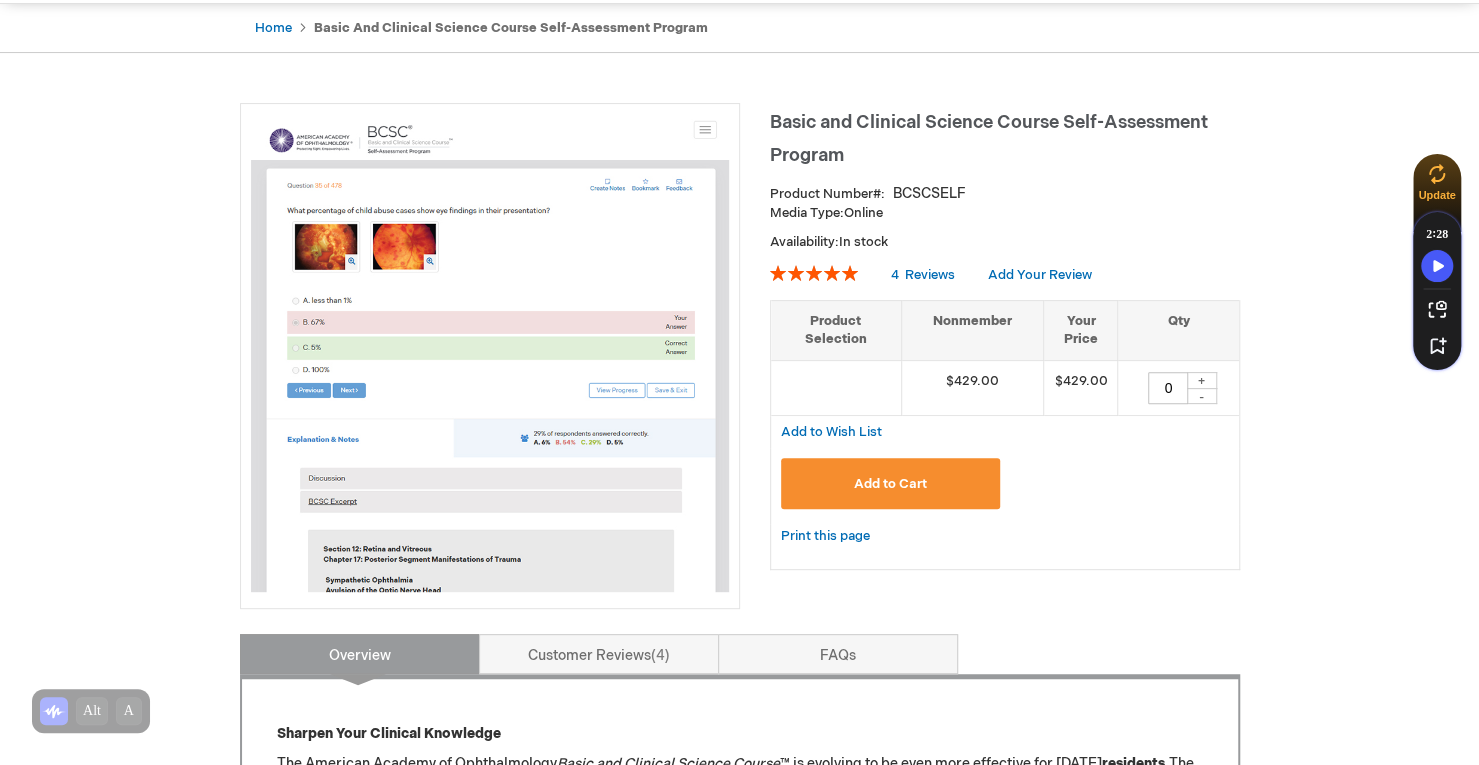 click on "-" at bounding box center (1202, 396) 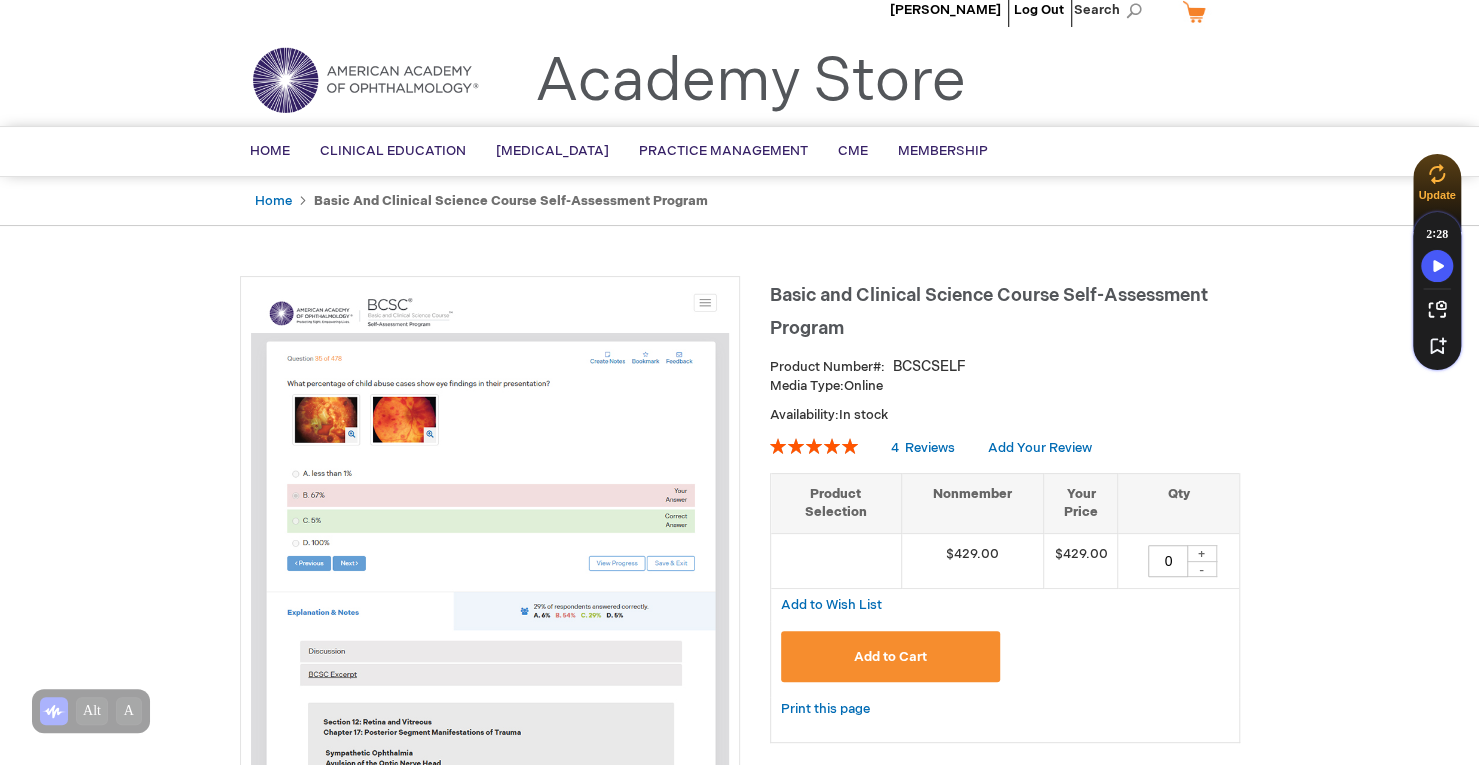 scroll, scrollTop: 0, scrollLeft: 0, axis: both 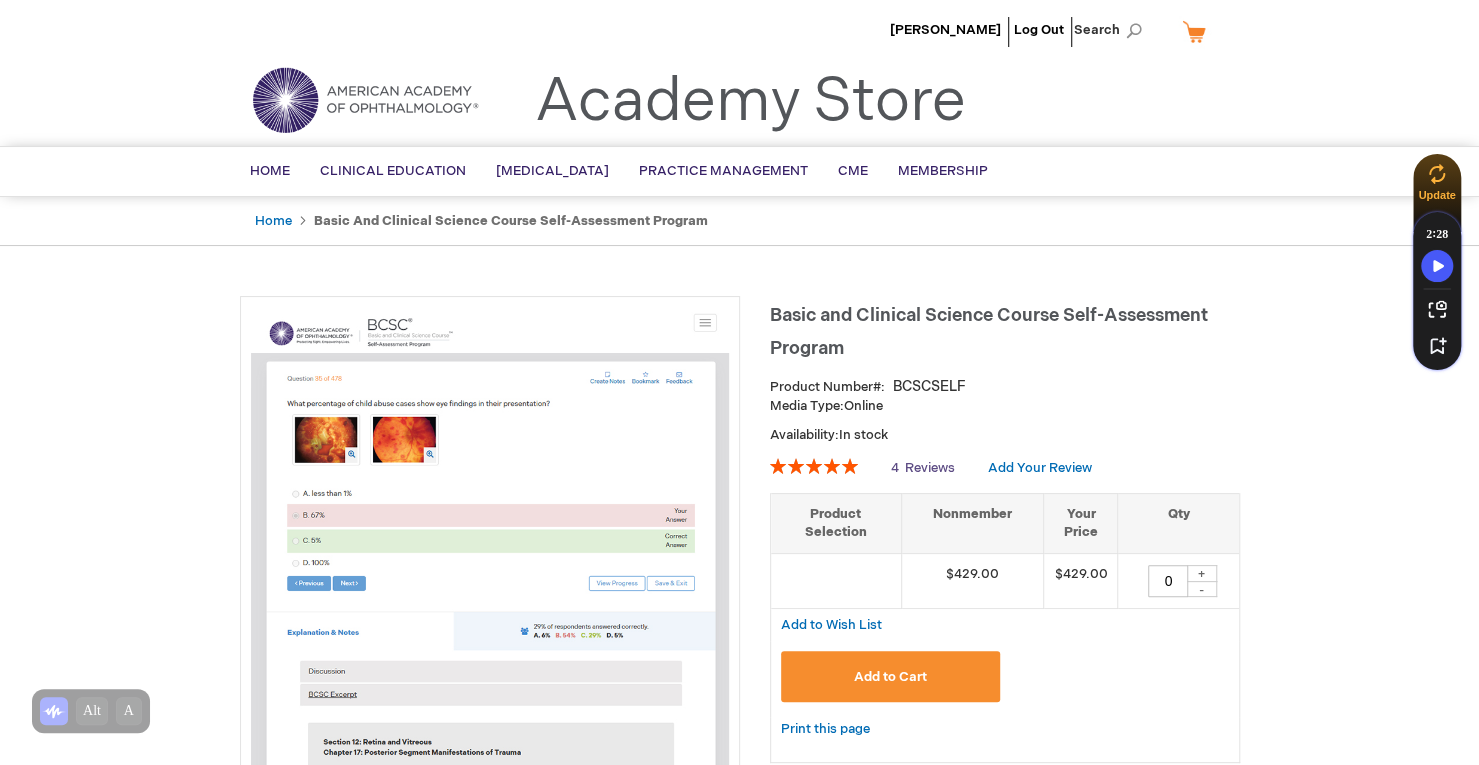 click on "Reviews" at bounding box center [930, 468] 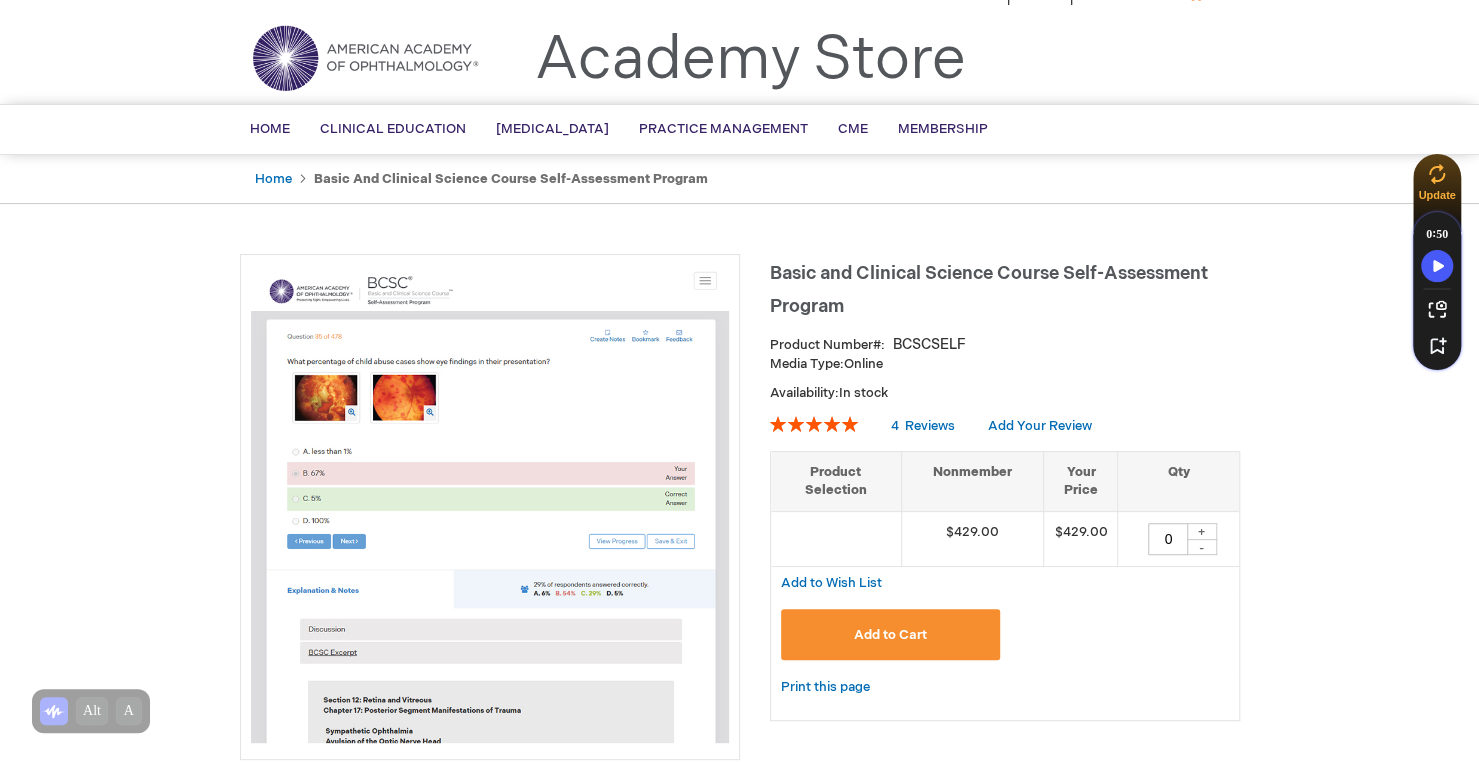 scroll, scrollTop: 46, scrollLeft: 0, axis: vertical 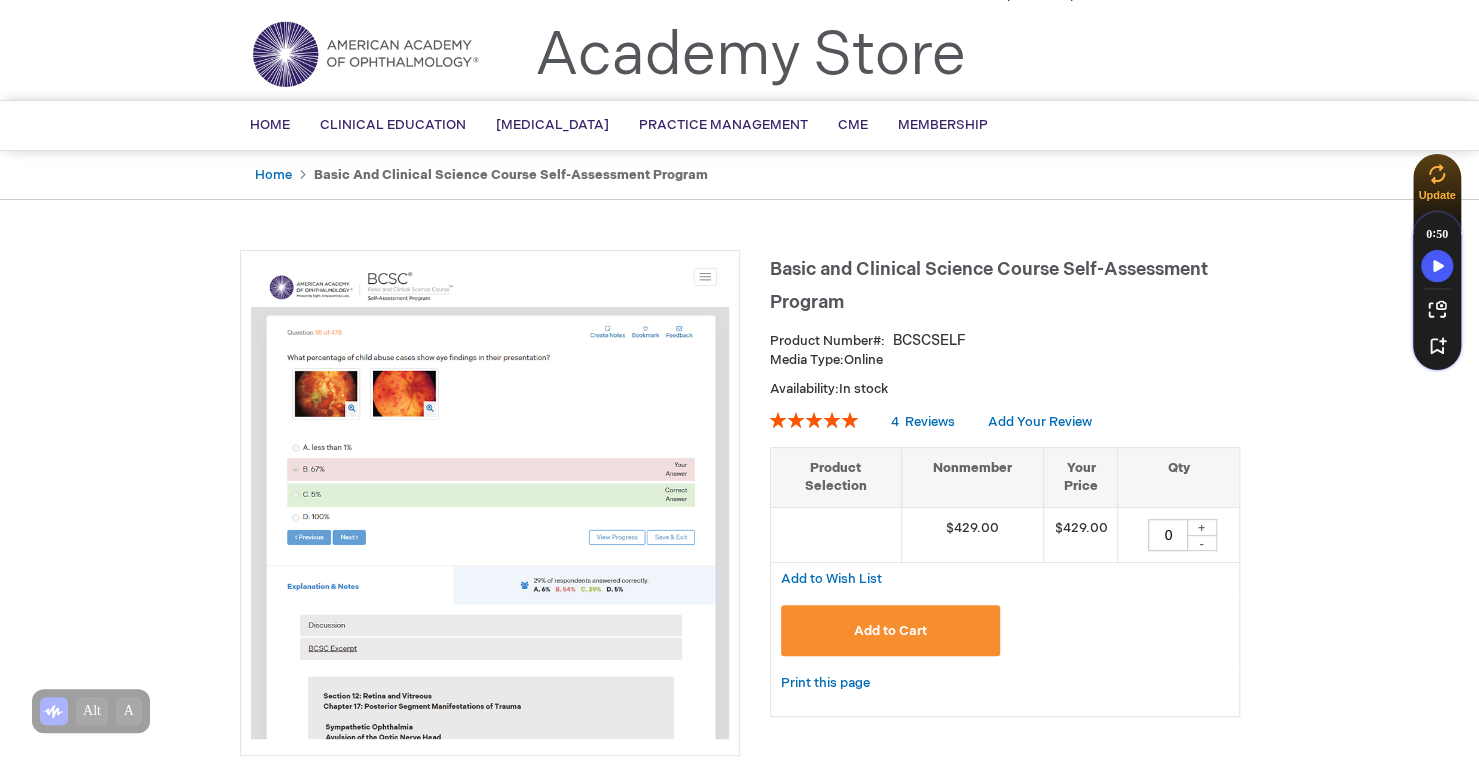 click at bounding box center [490, 500] 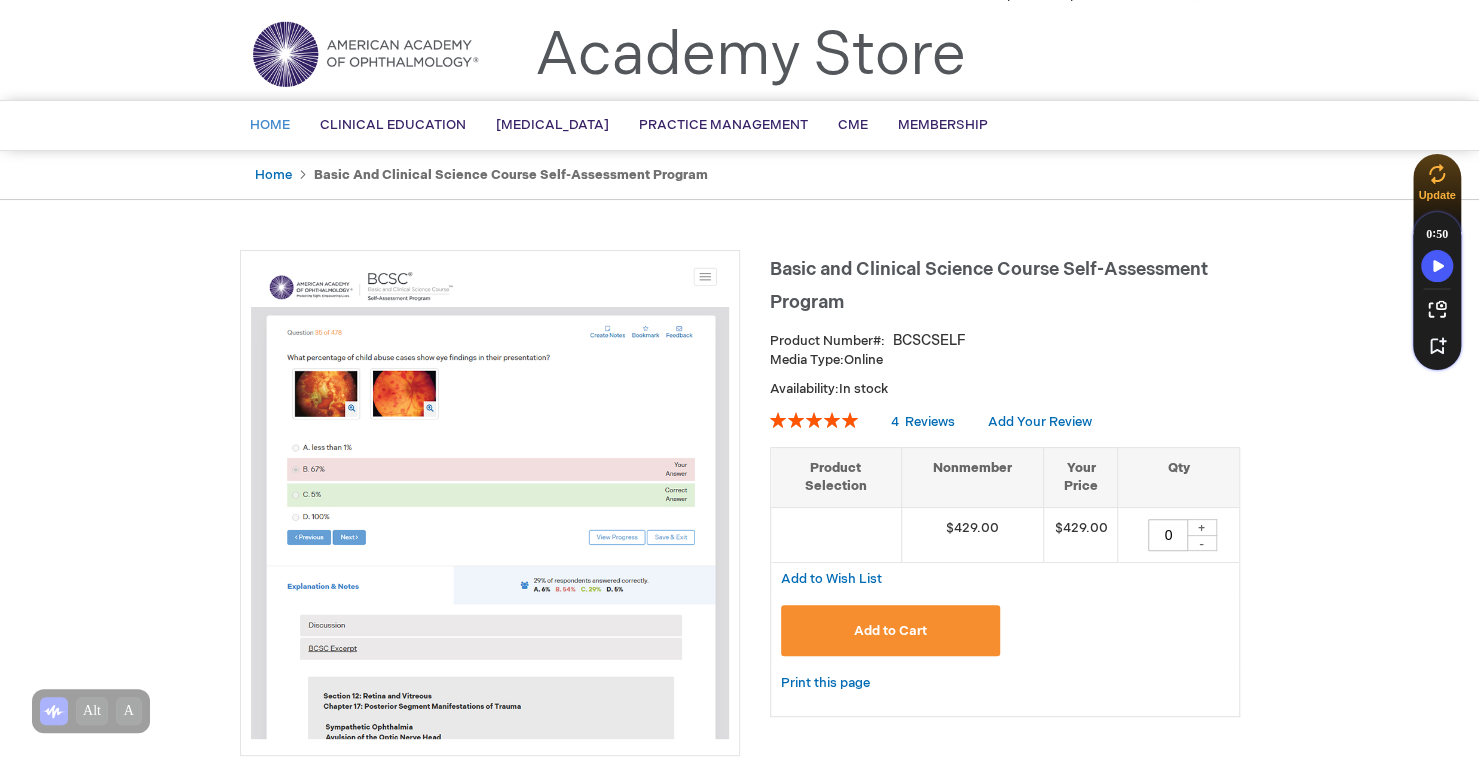 click on "Home" at bounding box center (270, 125) 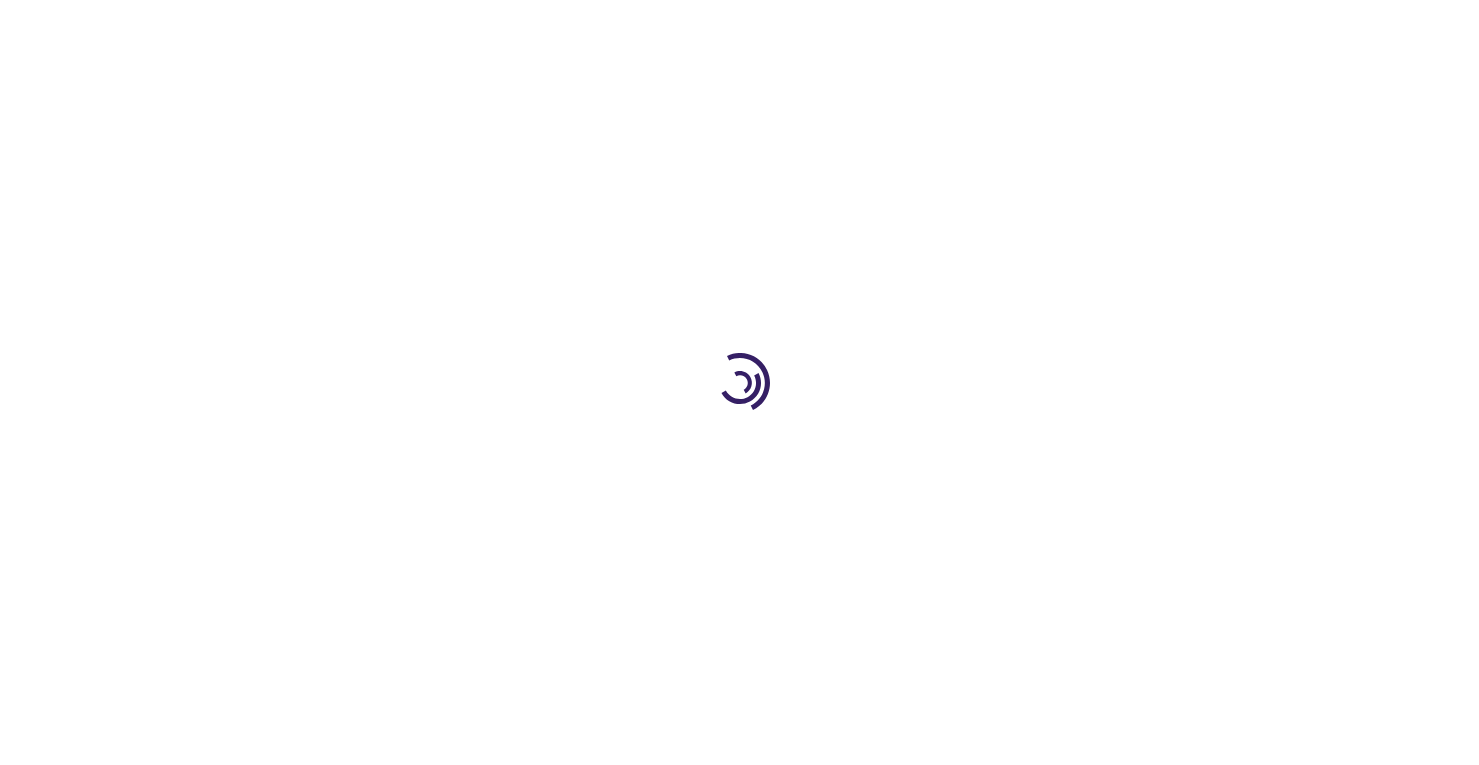 scroll, scrollTop: 0, scrollLeft: 0, axis: both 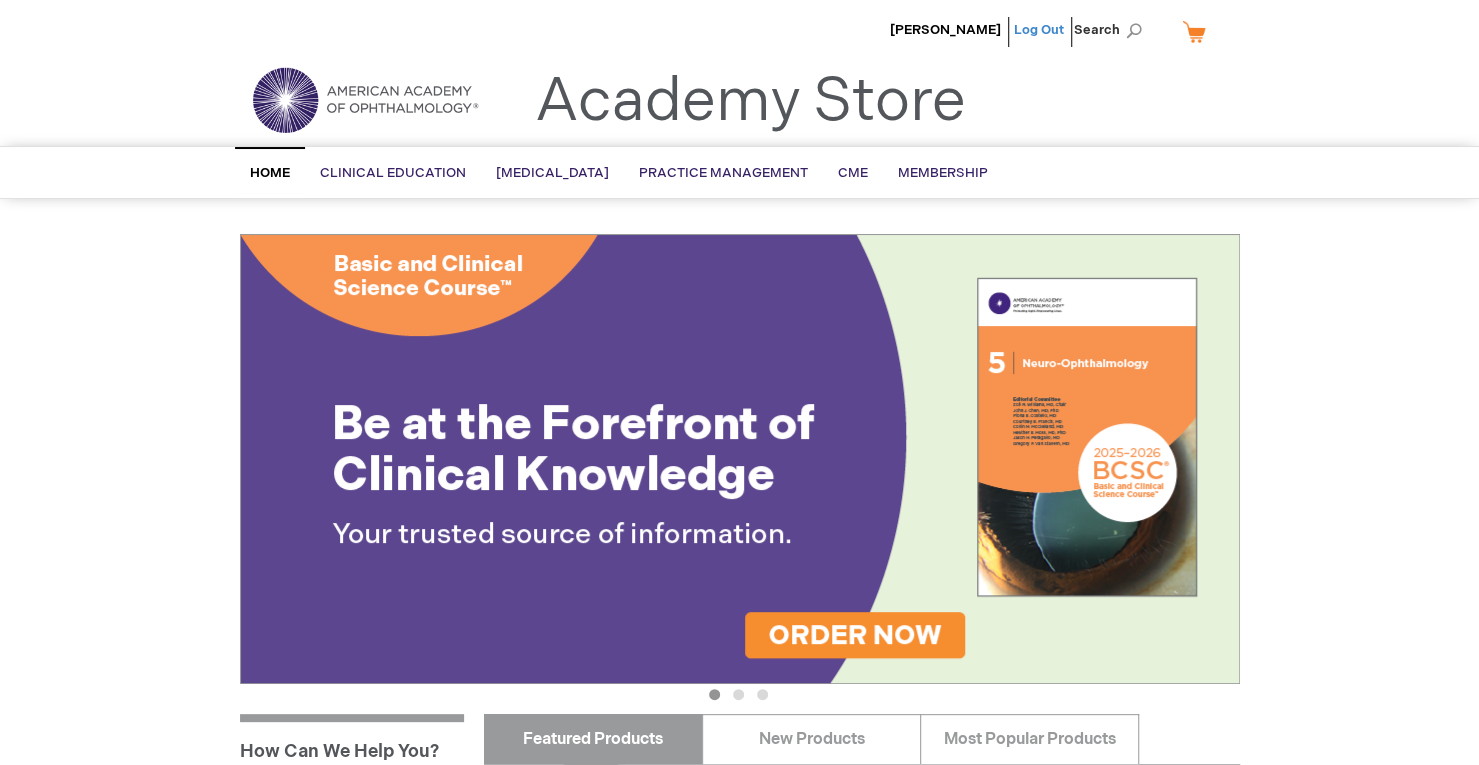 click on "Log Out" at bounding box center (1039, 30) 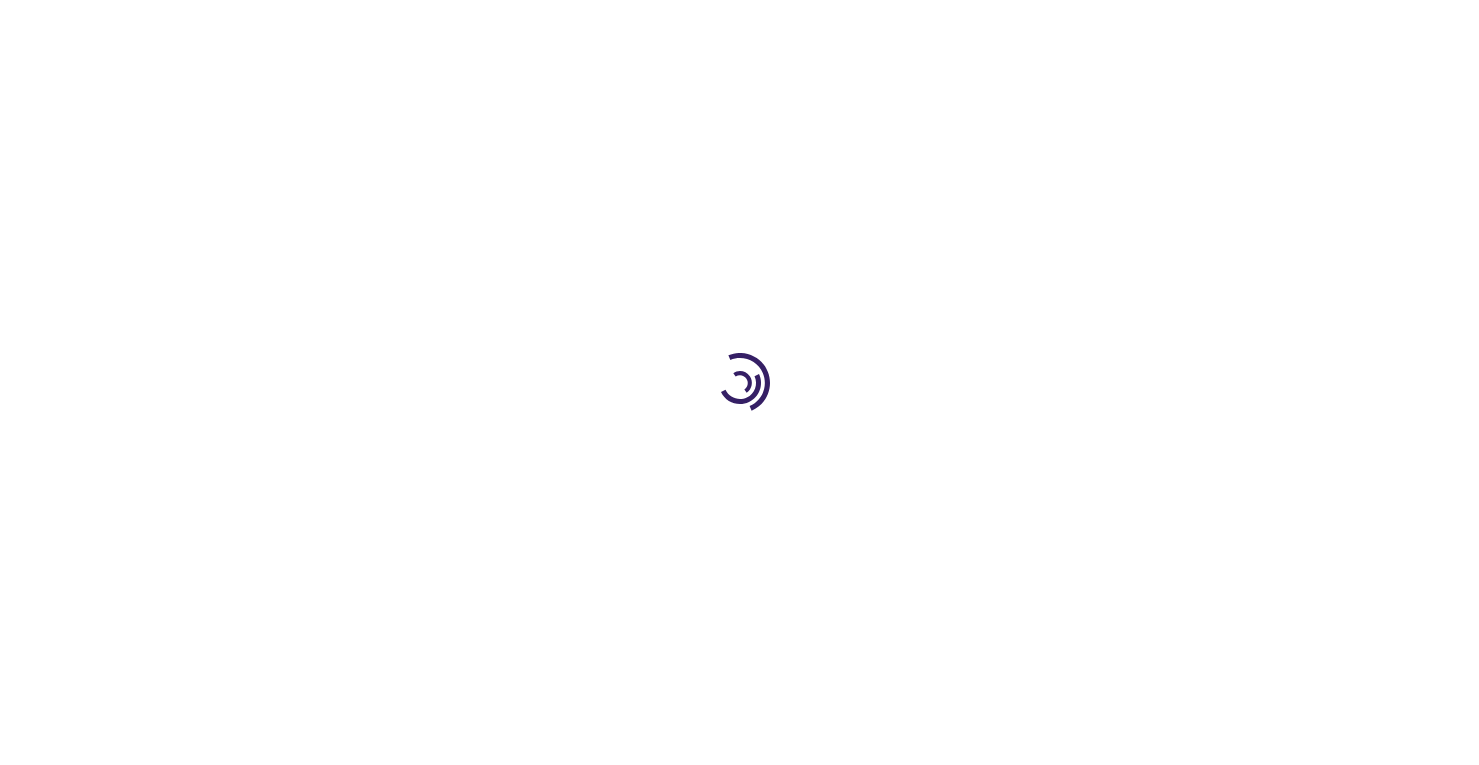 scroll, scrollTop: 0, scrollLeft: 0, axis: both 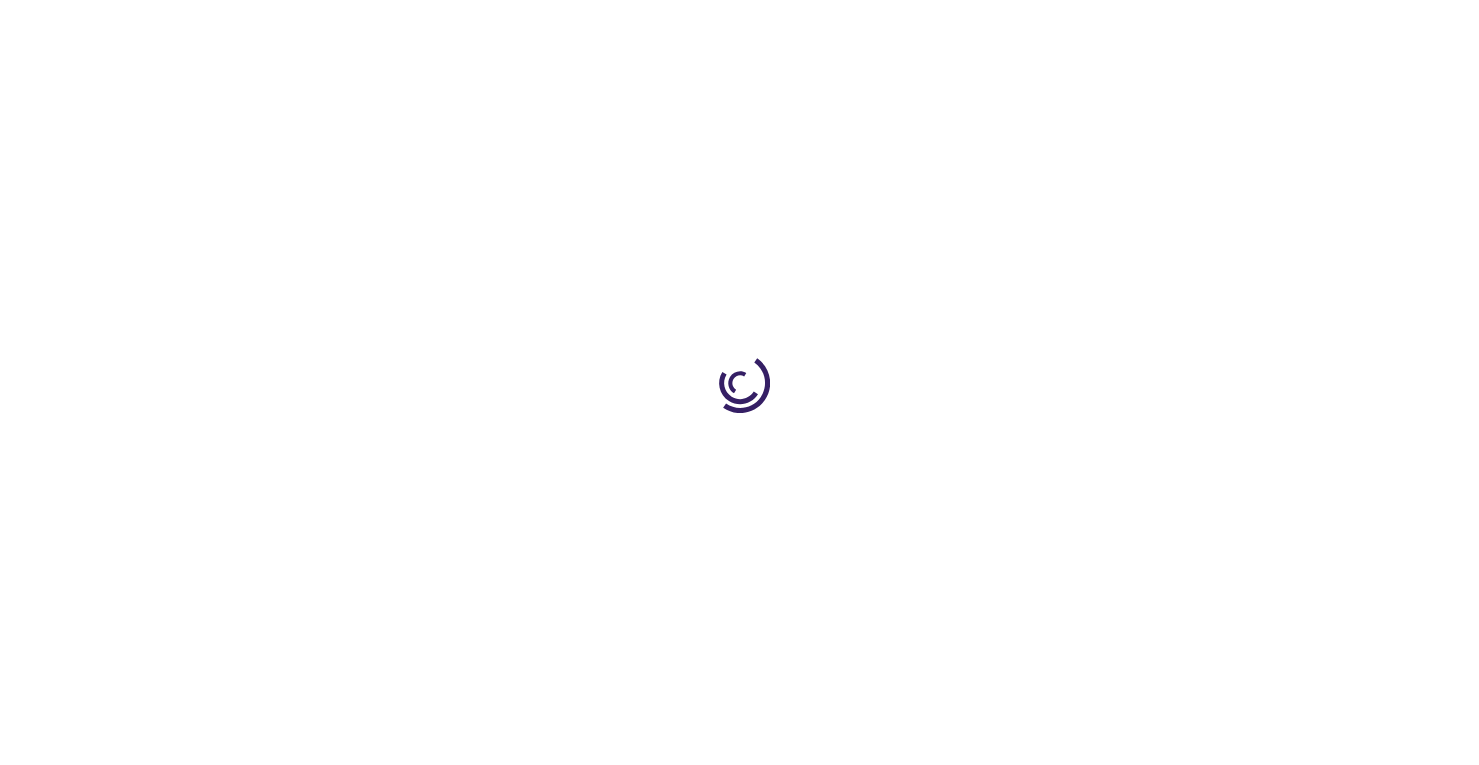 type on "1" 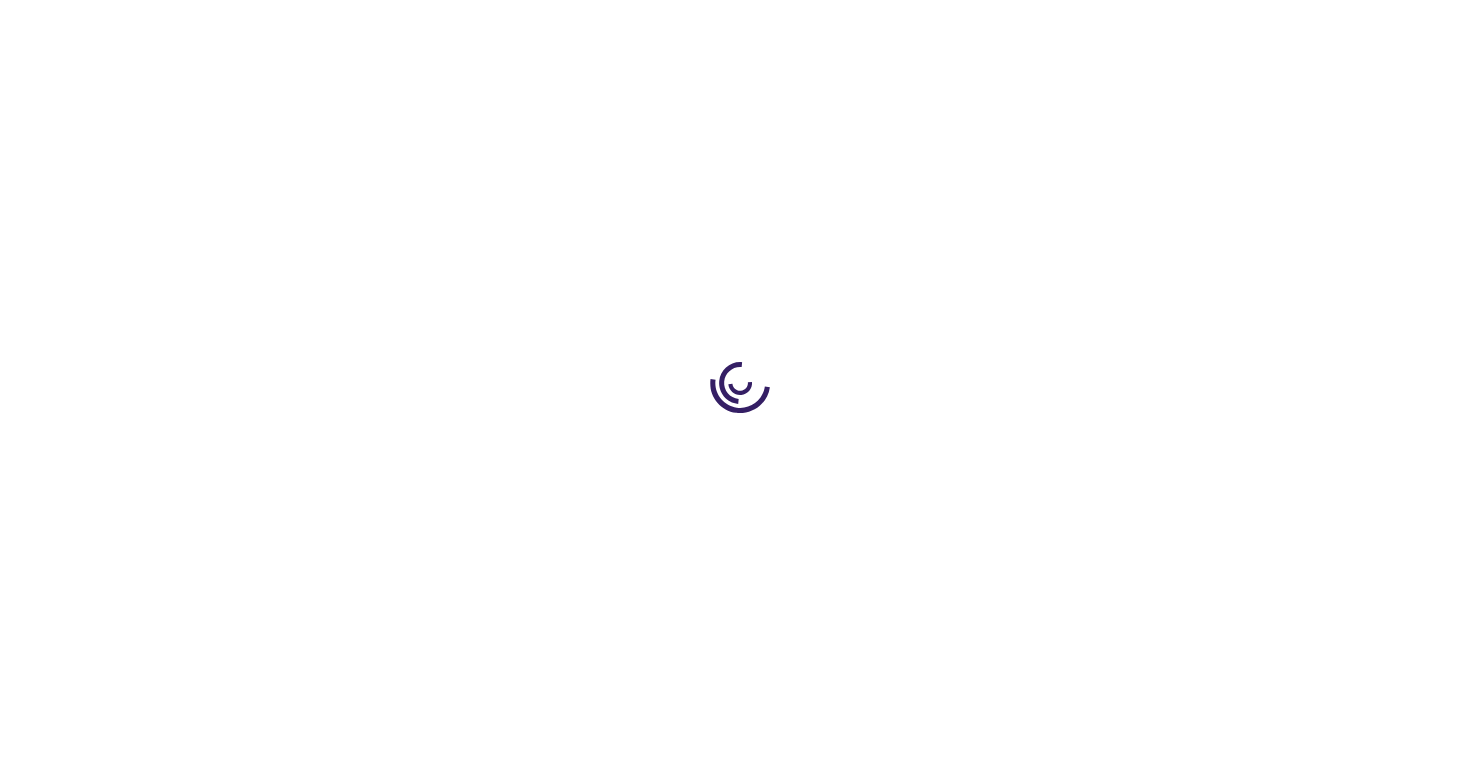 scroll, scrollTop: 0, scrollLeft: 0, axis: both 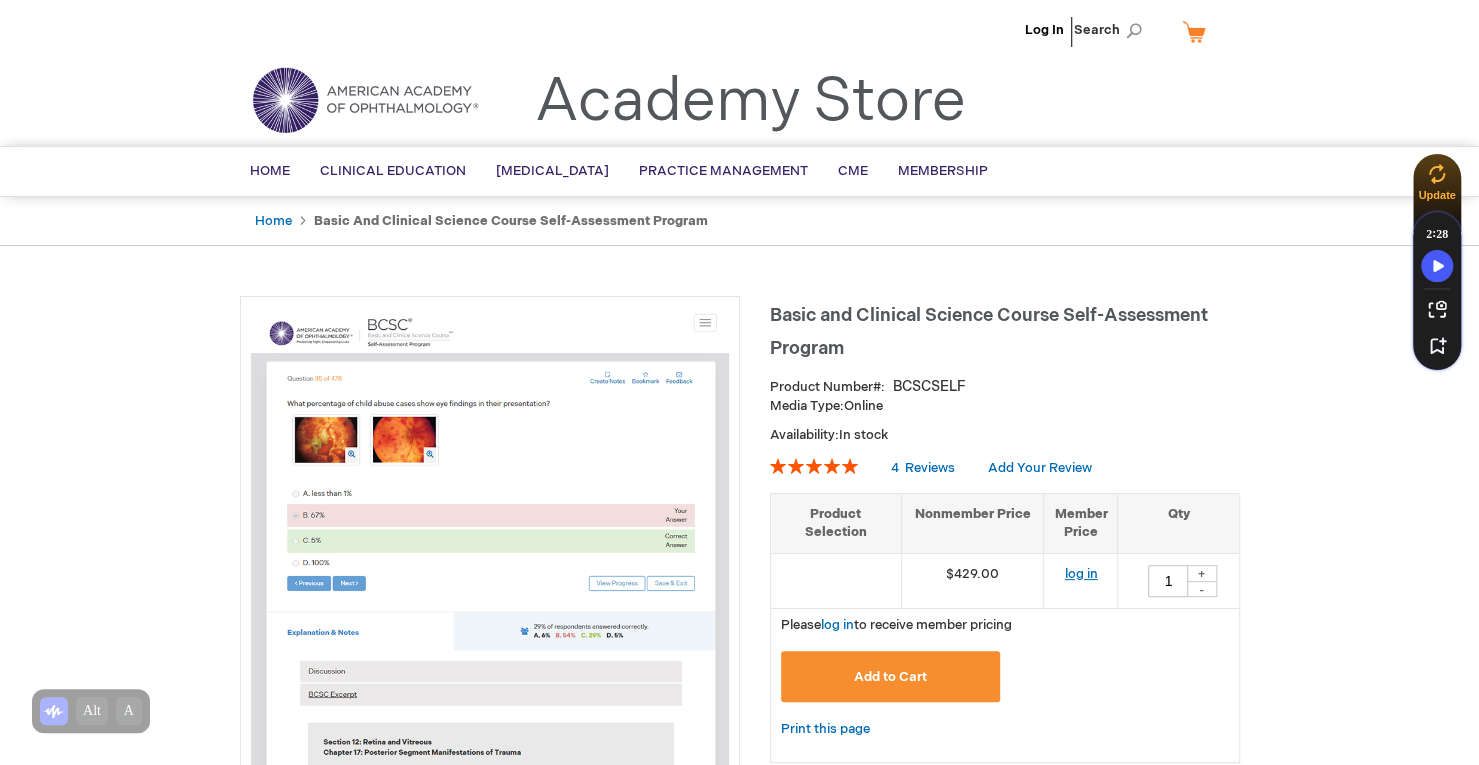 click on "log in" at bounding box center [1080, 574] 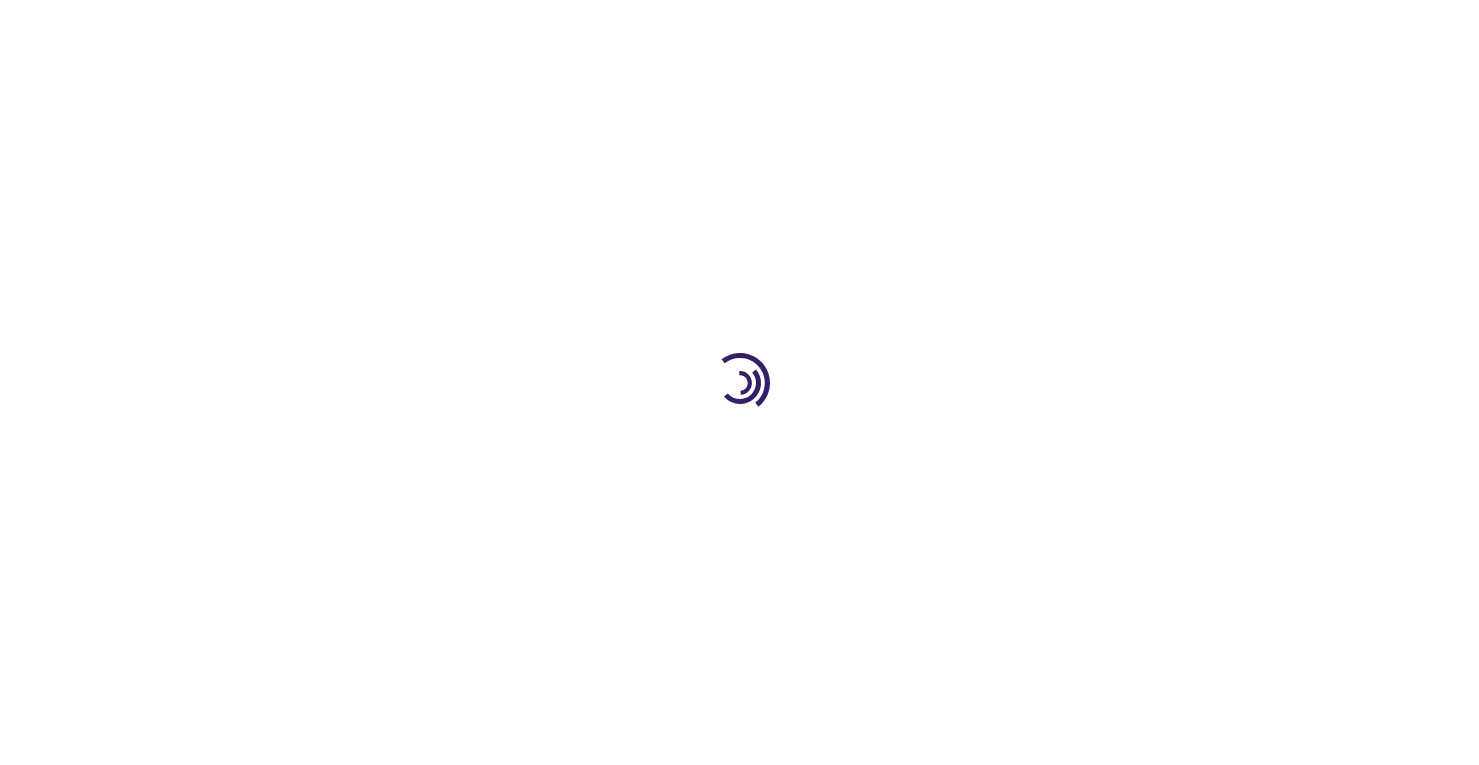 scroll, scrollTop: 0, scrollLeft: 0, axis: both 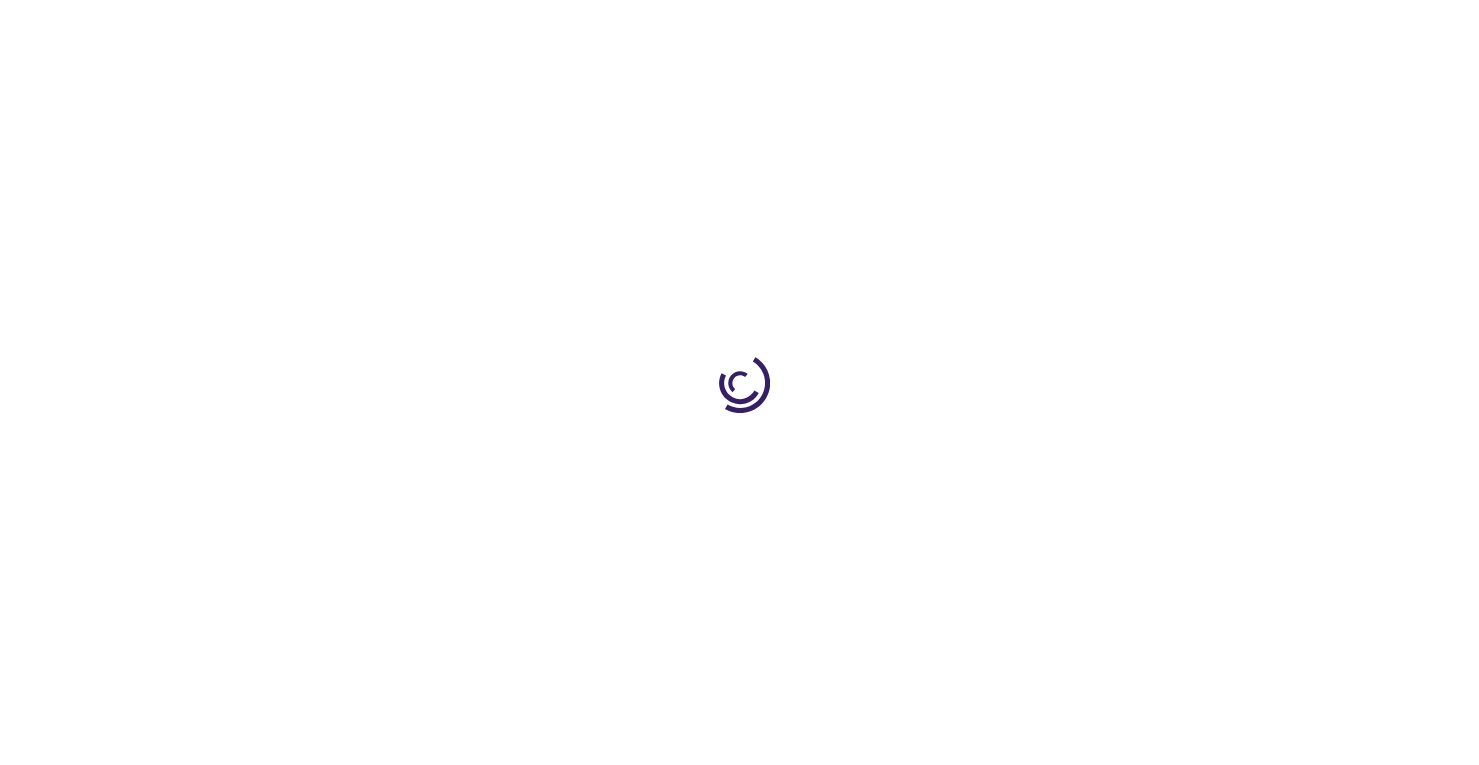 type on "1" 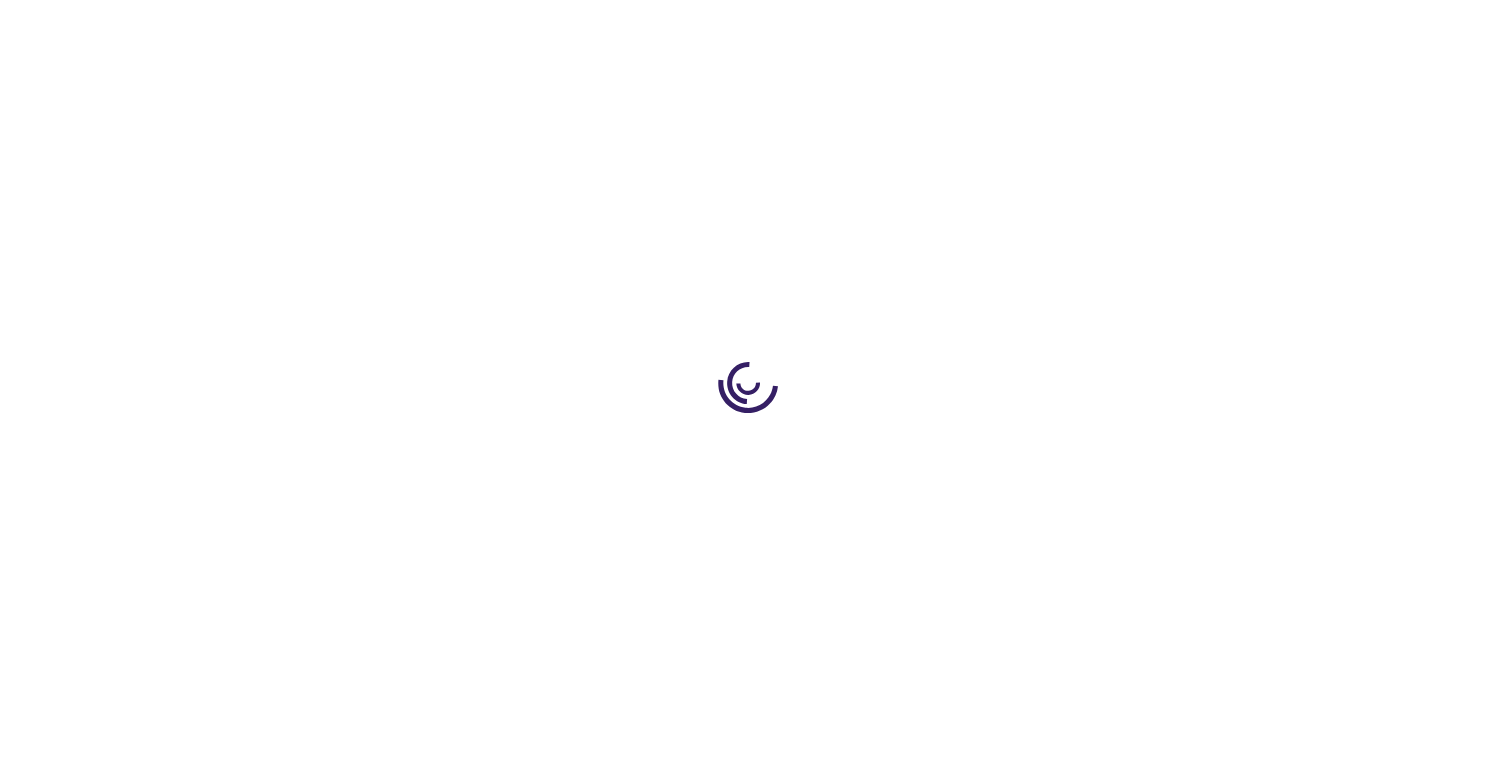 scroll, scrollTop: 0, scrollLeft: 0, axis: both 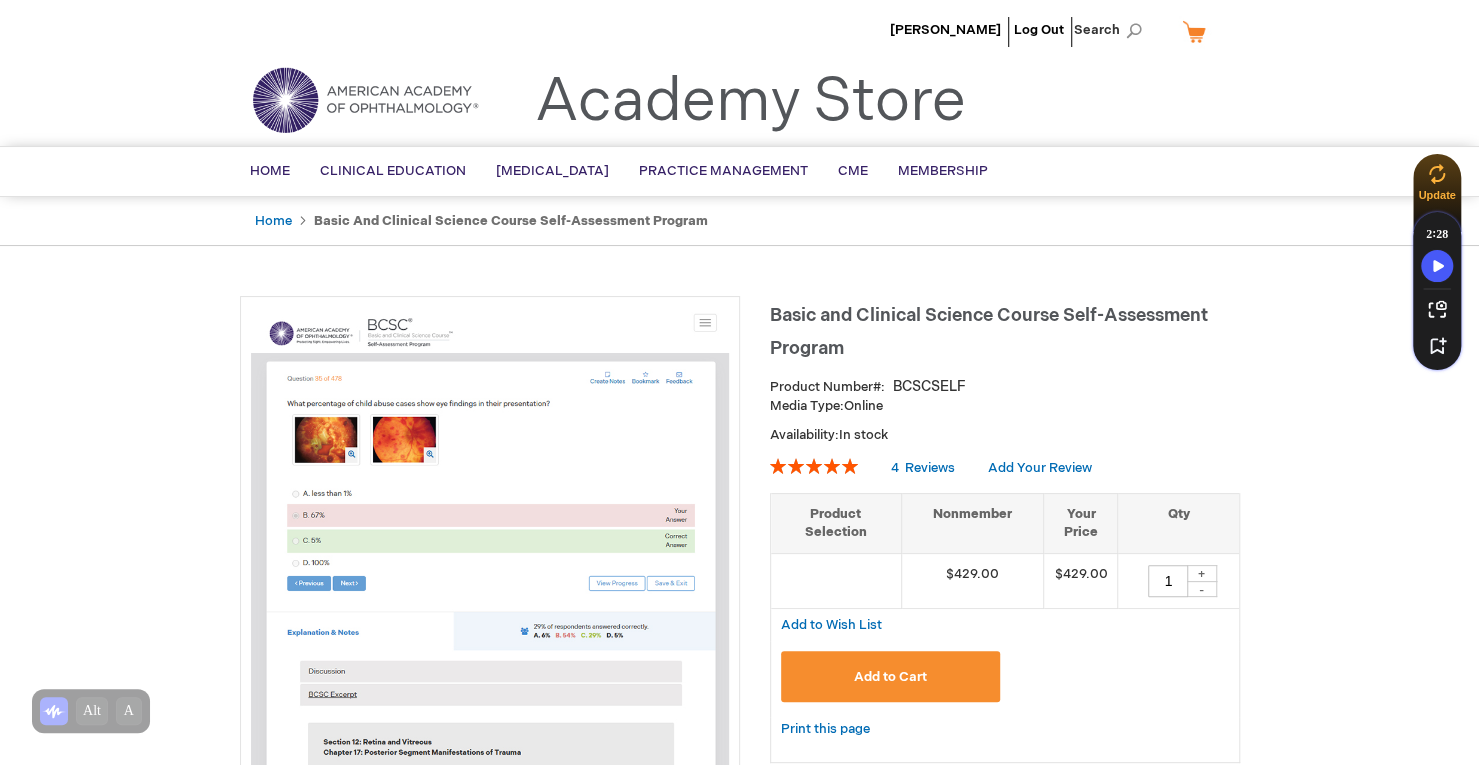 click on "Add to Cart" at bounding box center (890, 677) 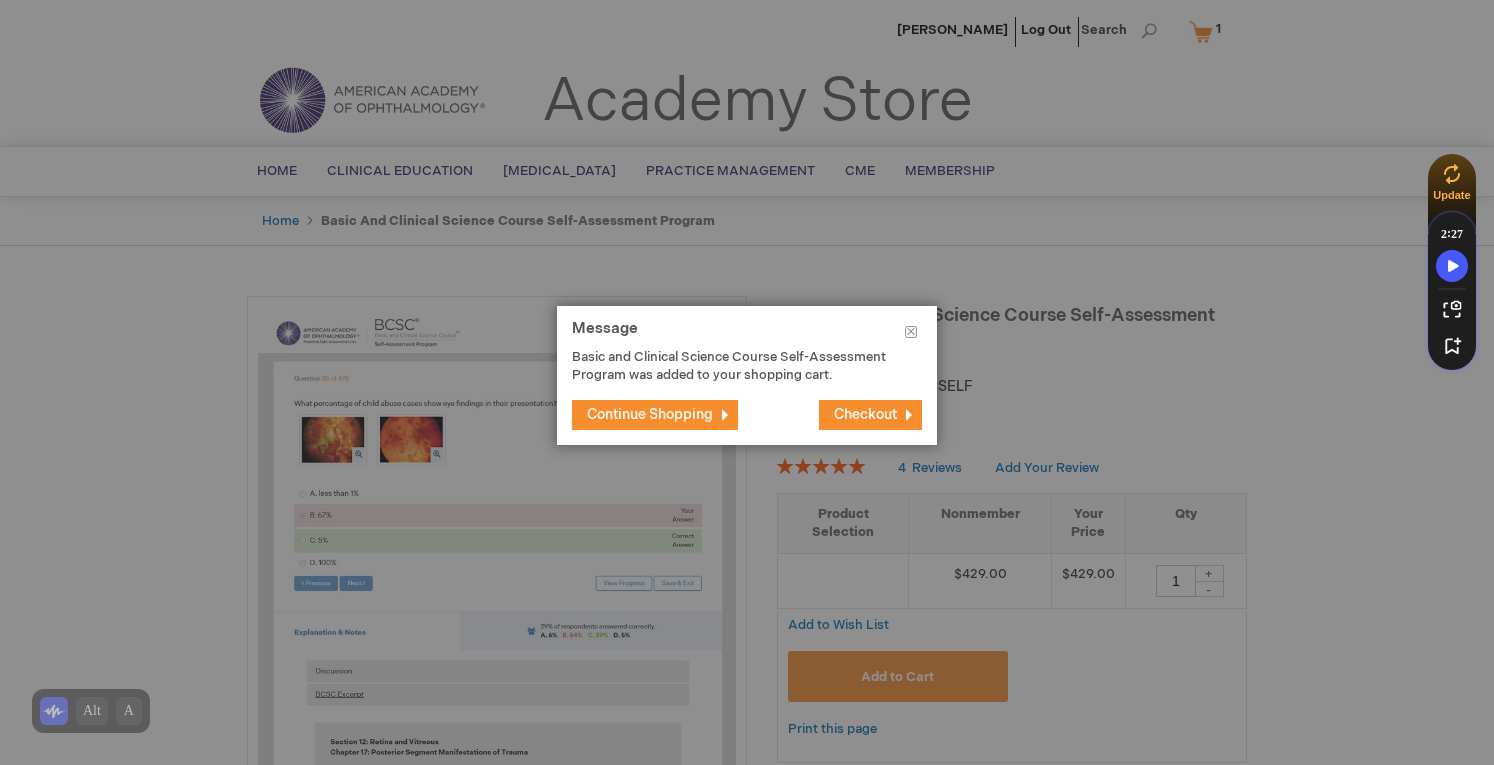 click on "Checkout" at bounding box center (865, 414) 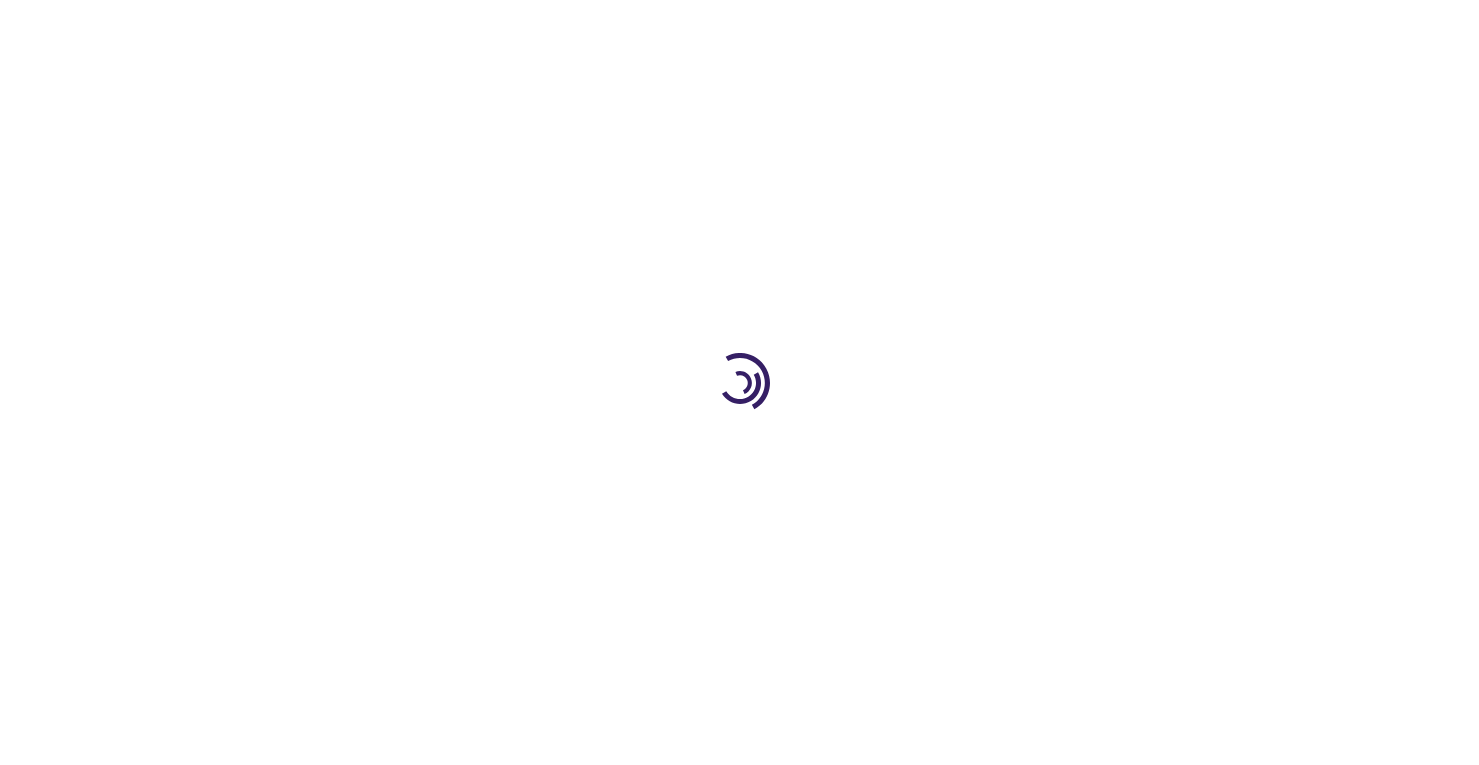 scroll, scrollTop: 0, scrollLeft: 0, axis: both 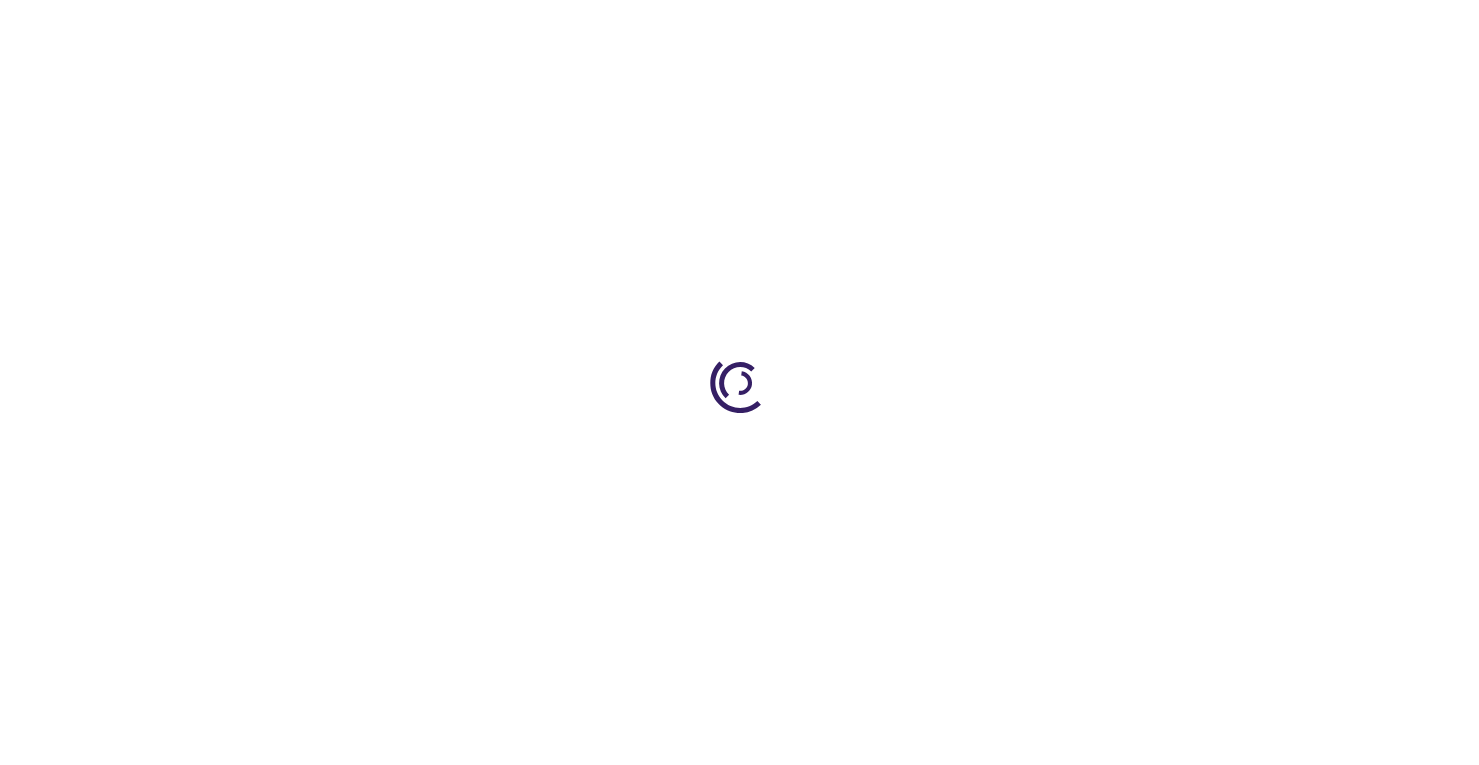 select on "CA" 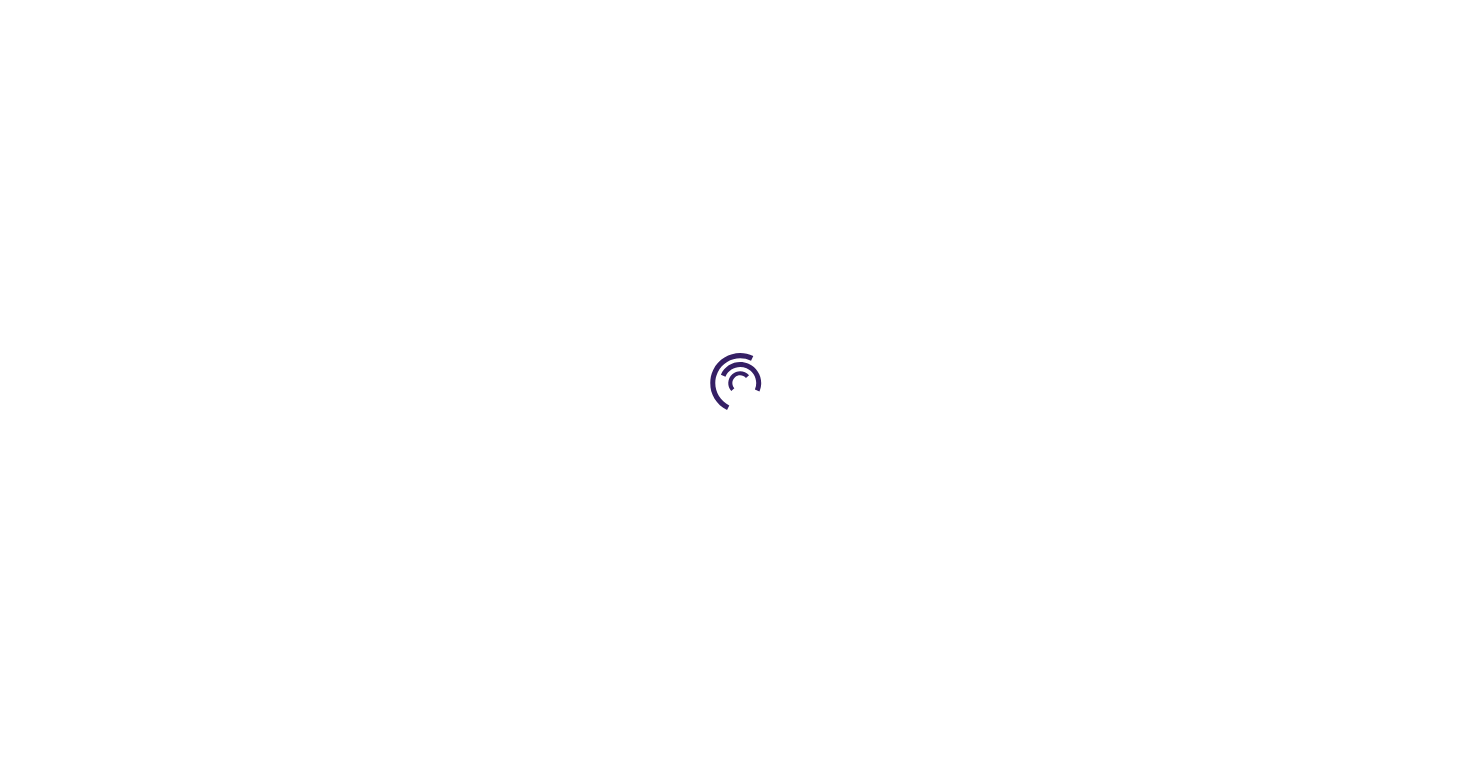 select on "74" 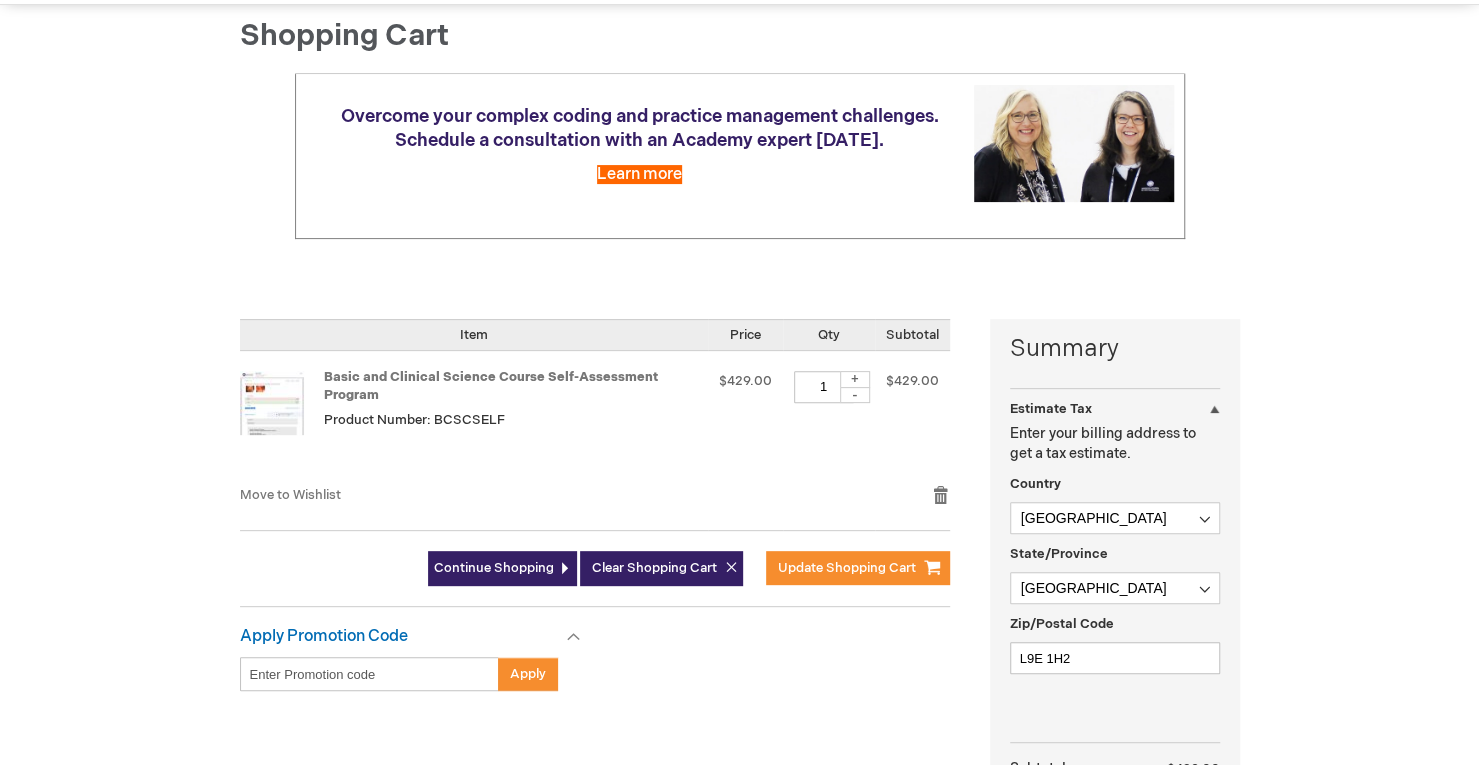 scroll, scrollTop: 187, scrollLeft: 0, axis: vertical 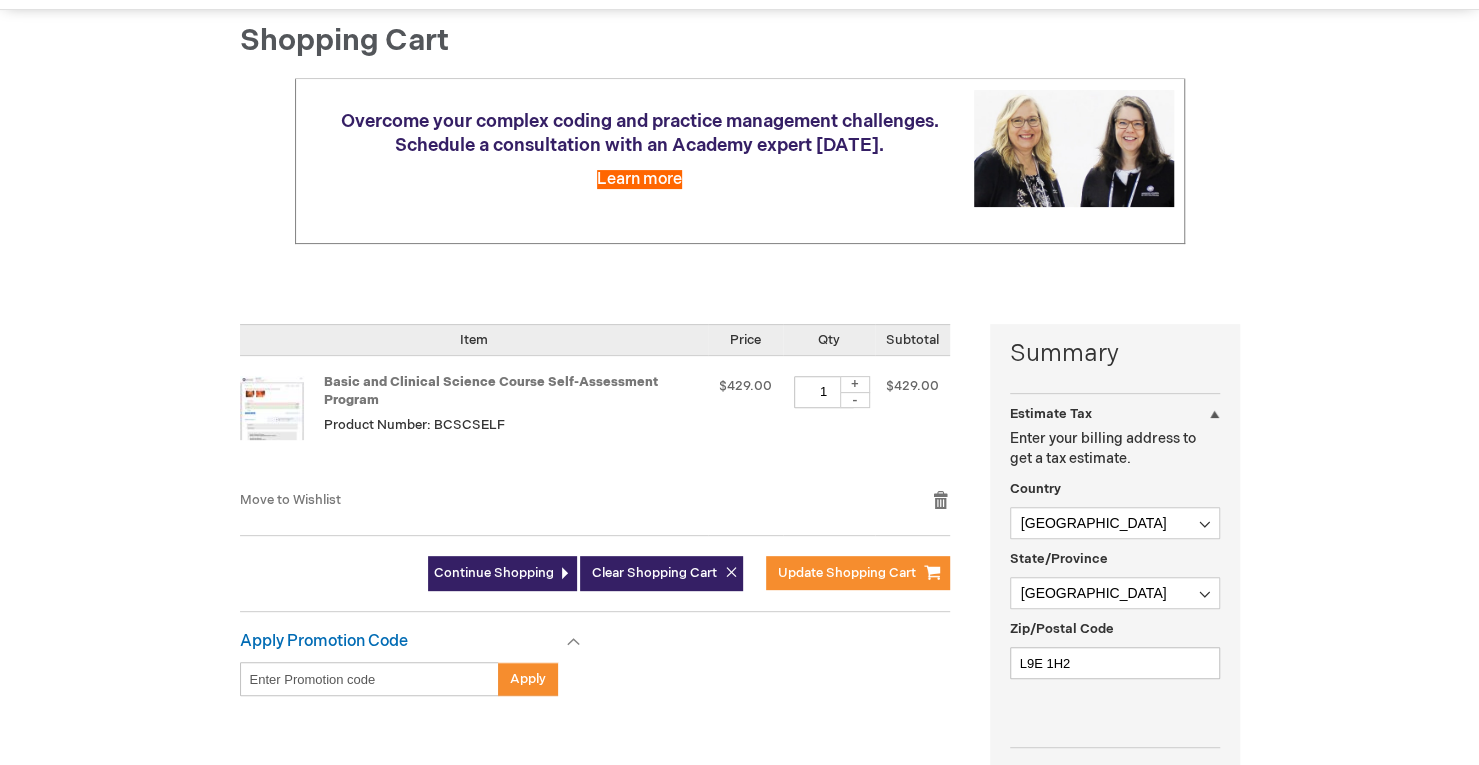 click at bounding box center (272, 408) 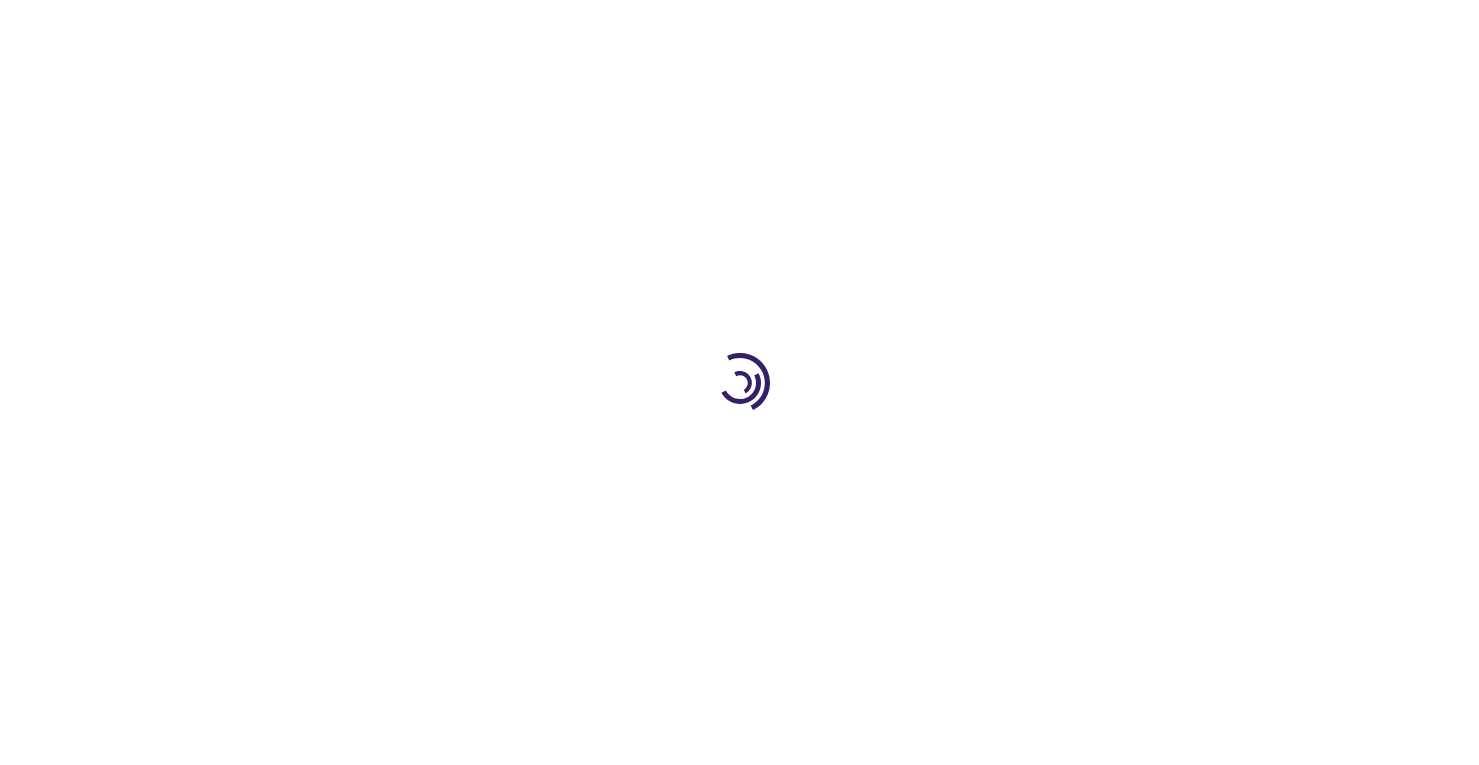 scroll, scrollTop: 0, scrollLeft: 0, axis: both 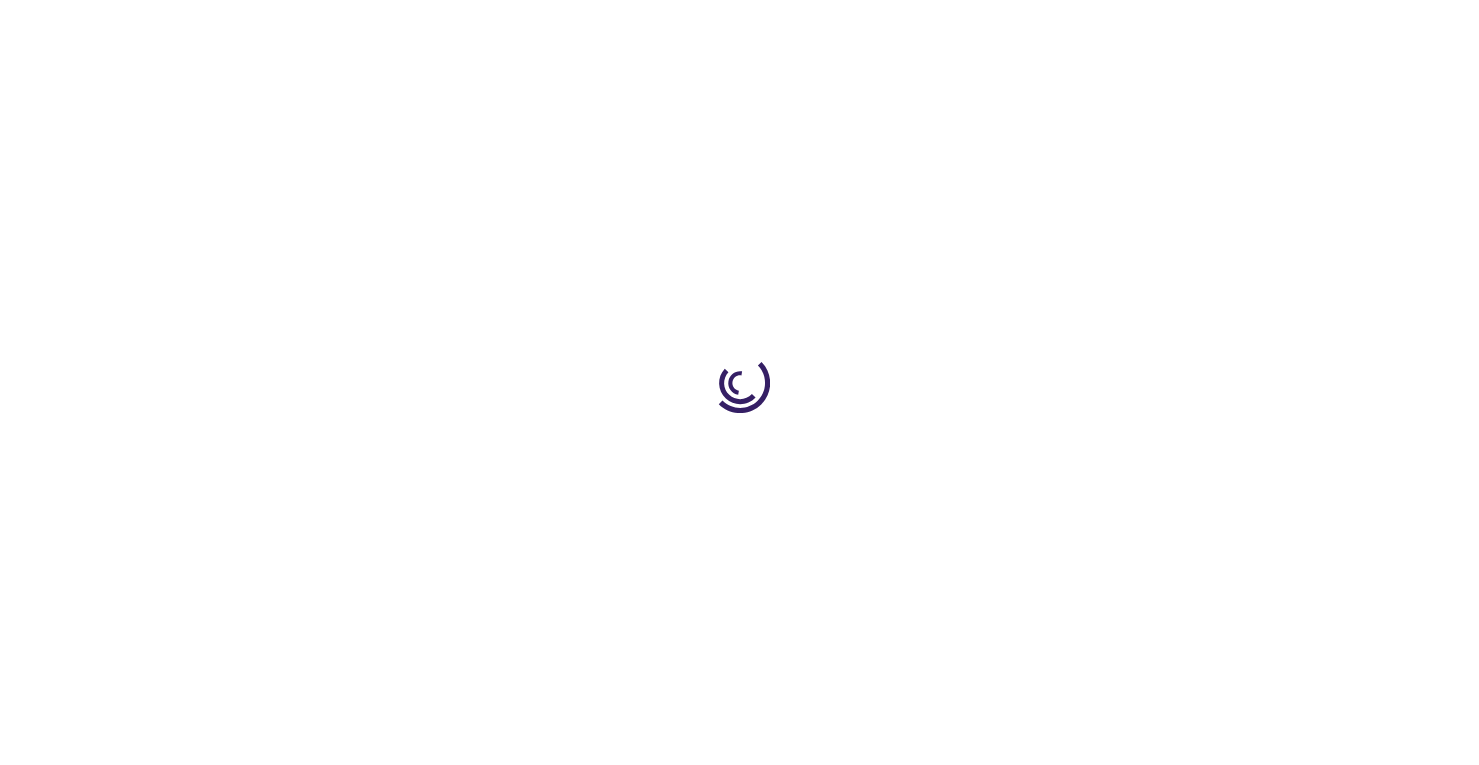 type on "1" 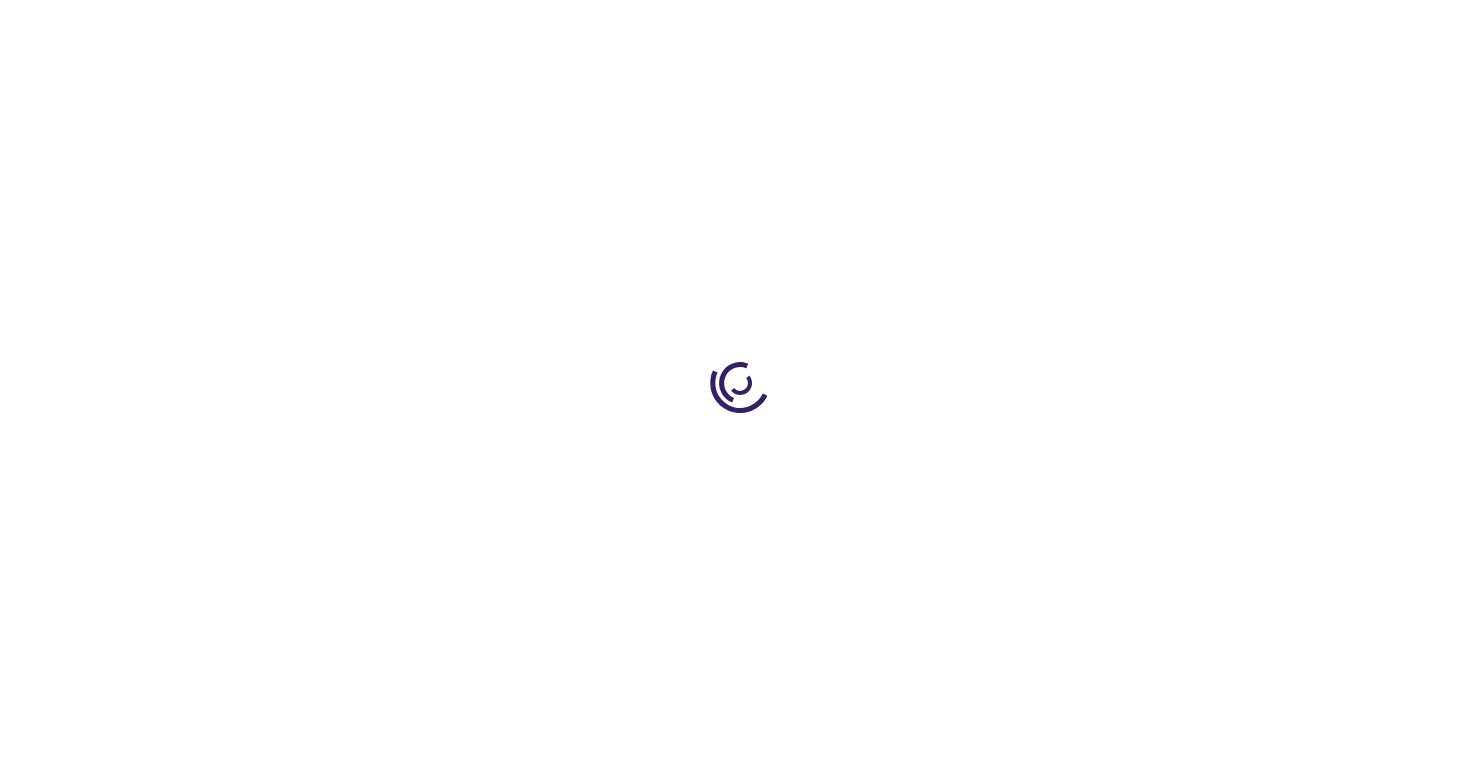 scroll, scrollTop: 0, scrollLeft: 0, axis: both 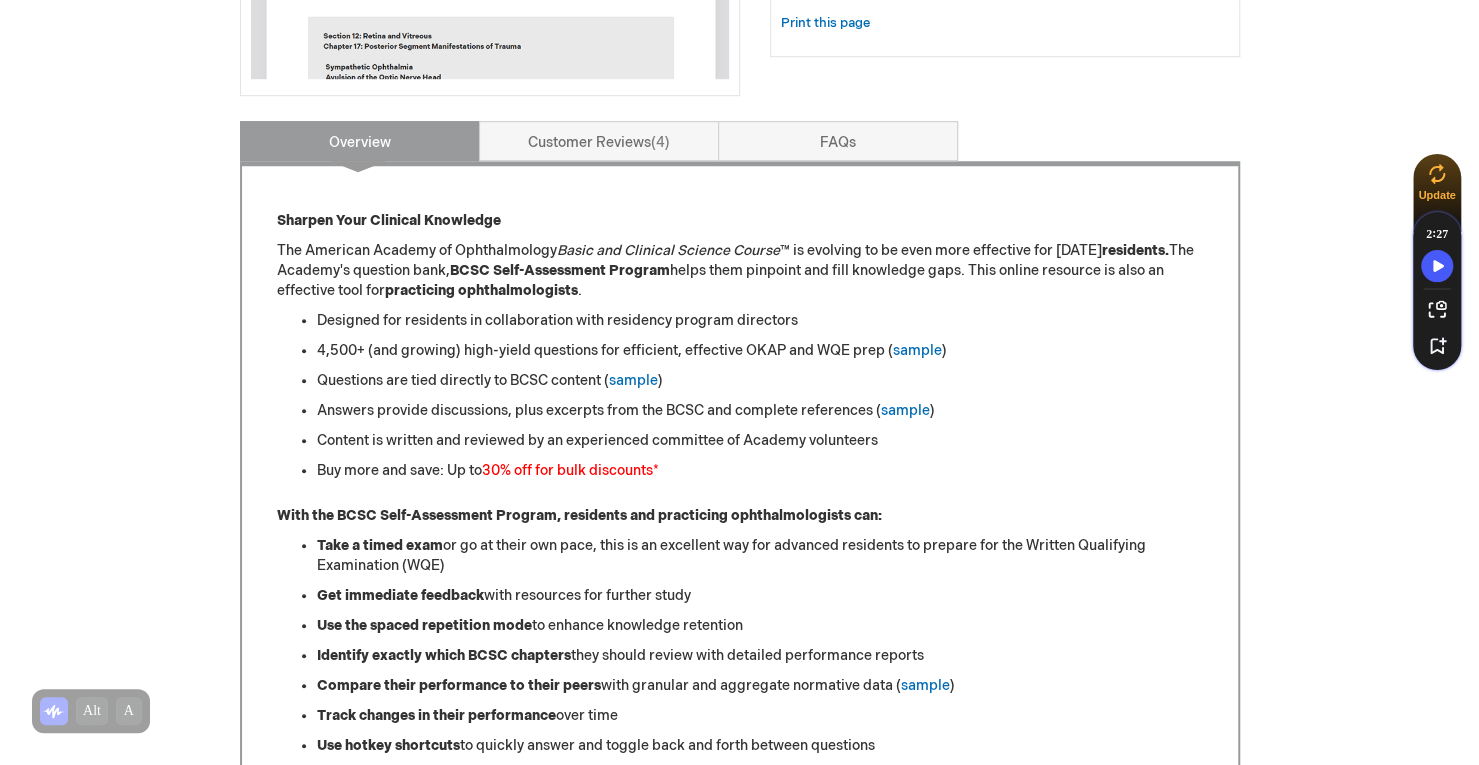 click on "Take a timed exam  or go at their own pace, this is an excellent way for advanced residents to prepare for the Written Qualifying Examination (WQE)" at bounding box center [760, 556] 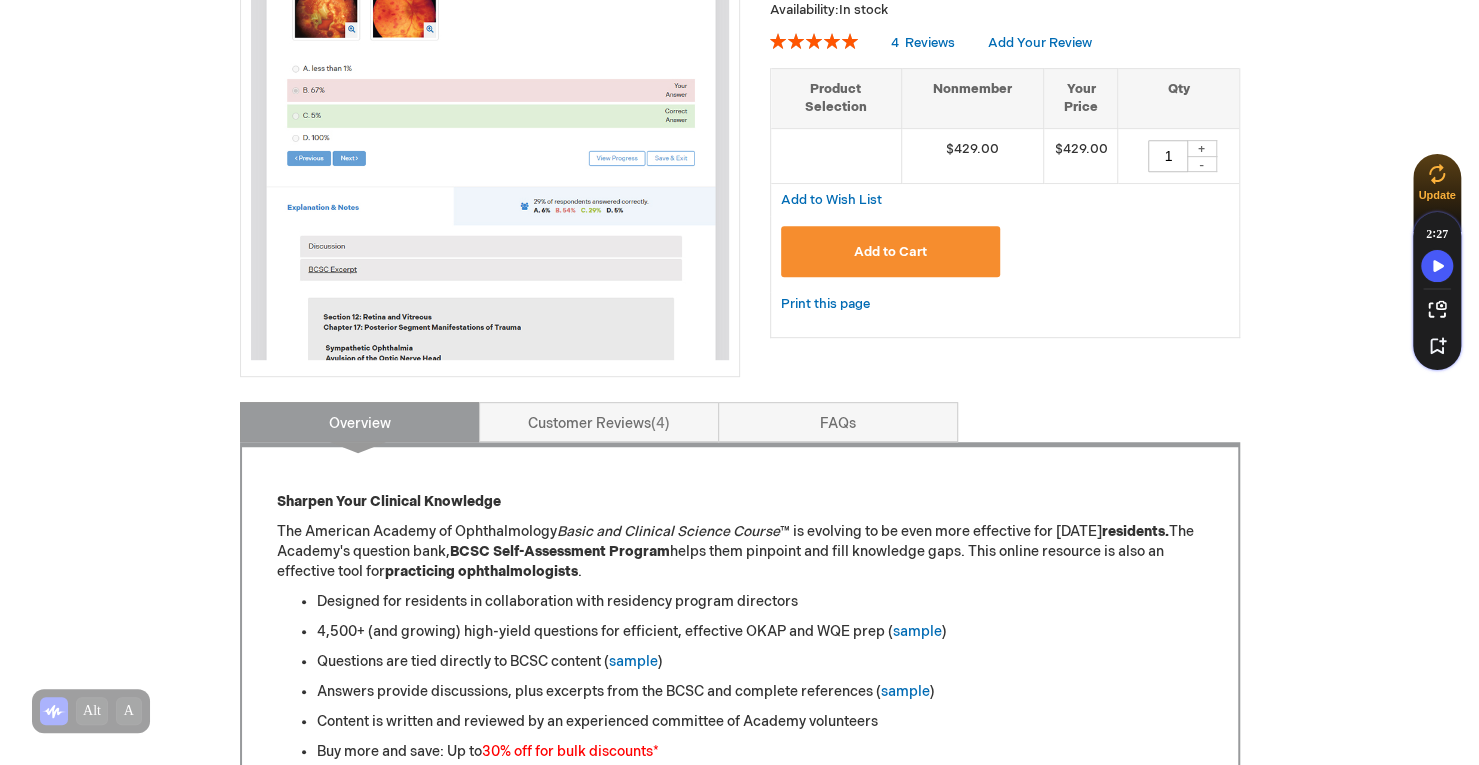 scroll, scrollTop: 418, scrollLeft: 0, axis: vertical 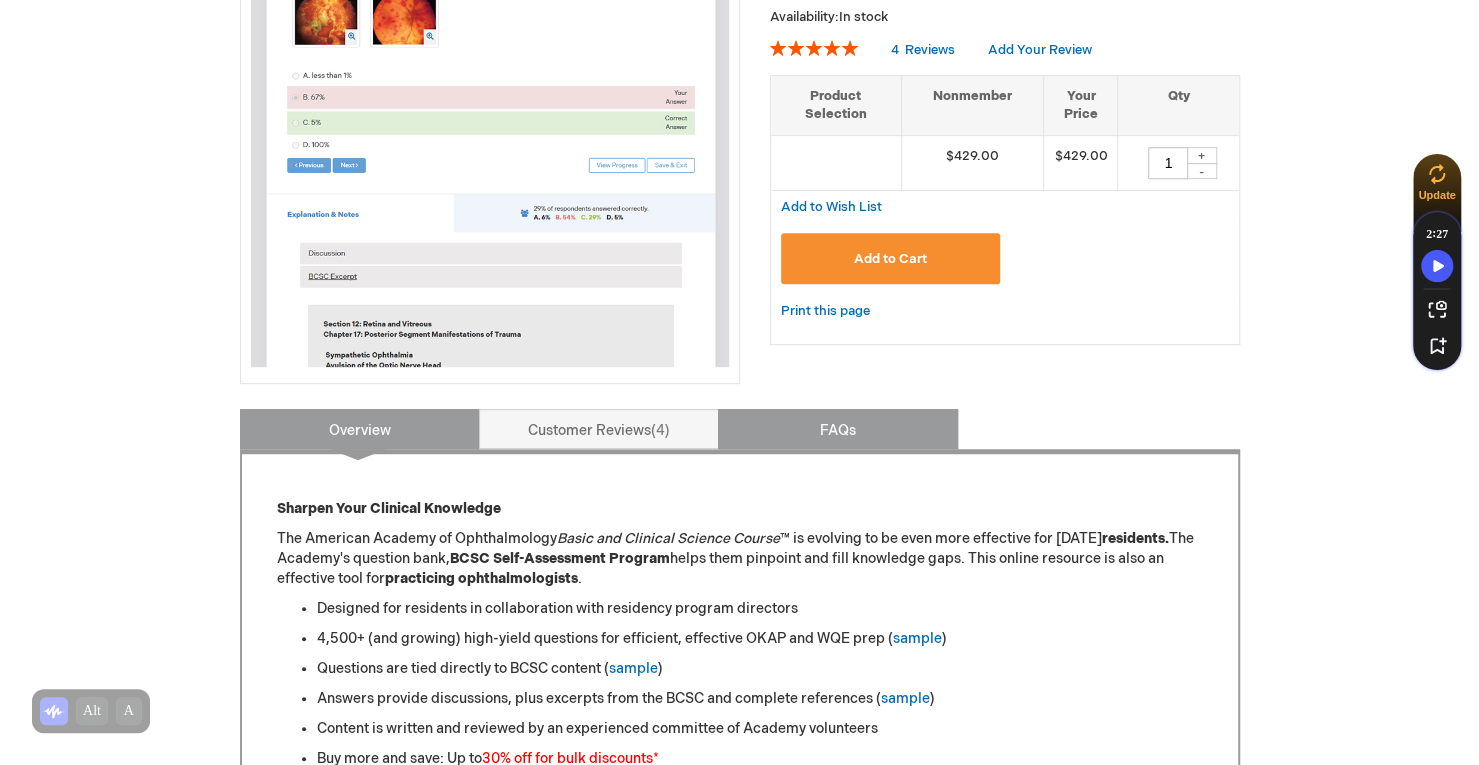 click on "FAQs" at bounding box center [838, 429] 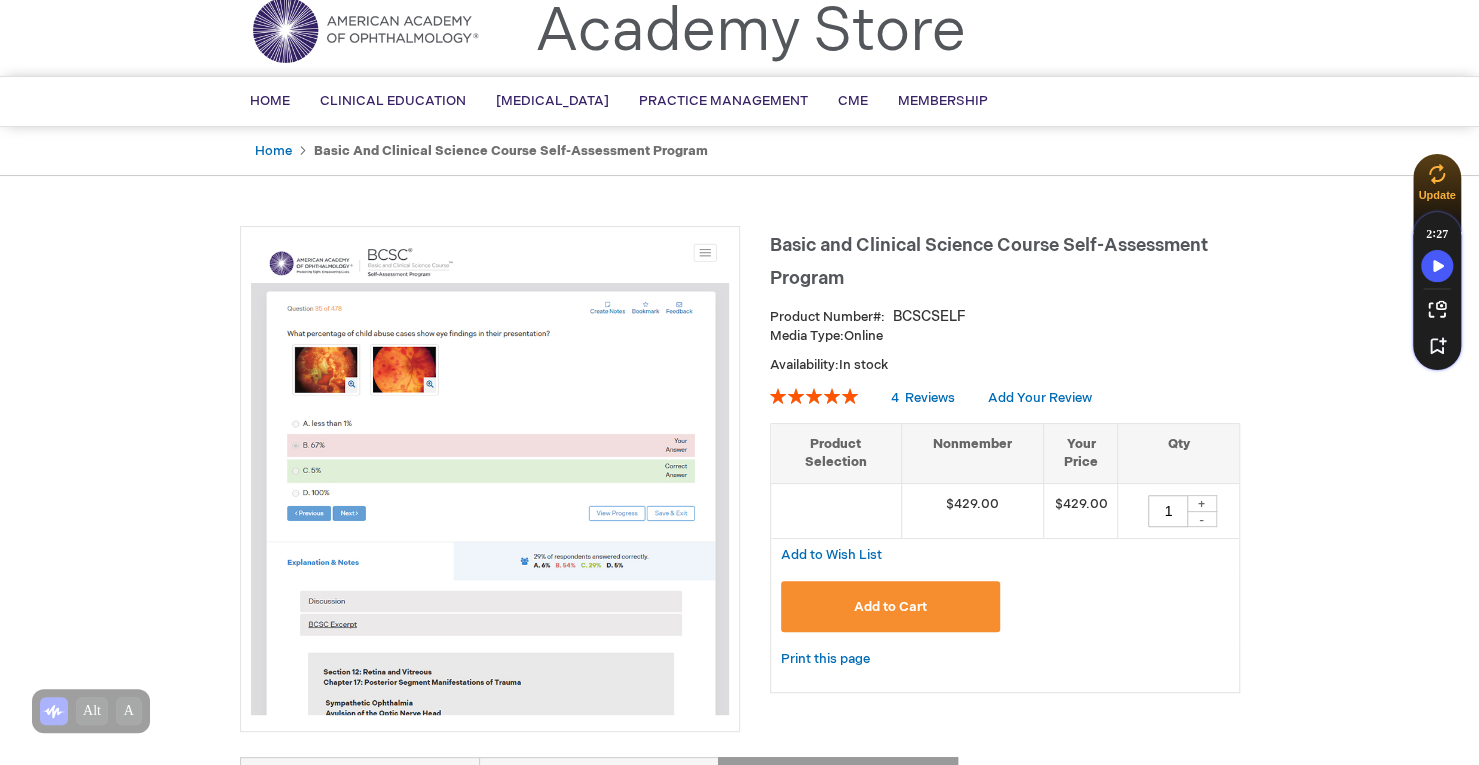 scroll, scrollTop: 65, scrollLeft: 0, axis: vertical 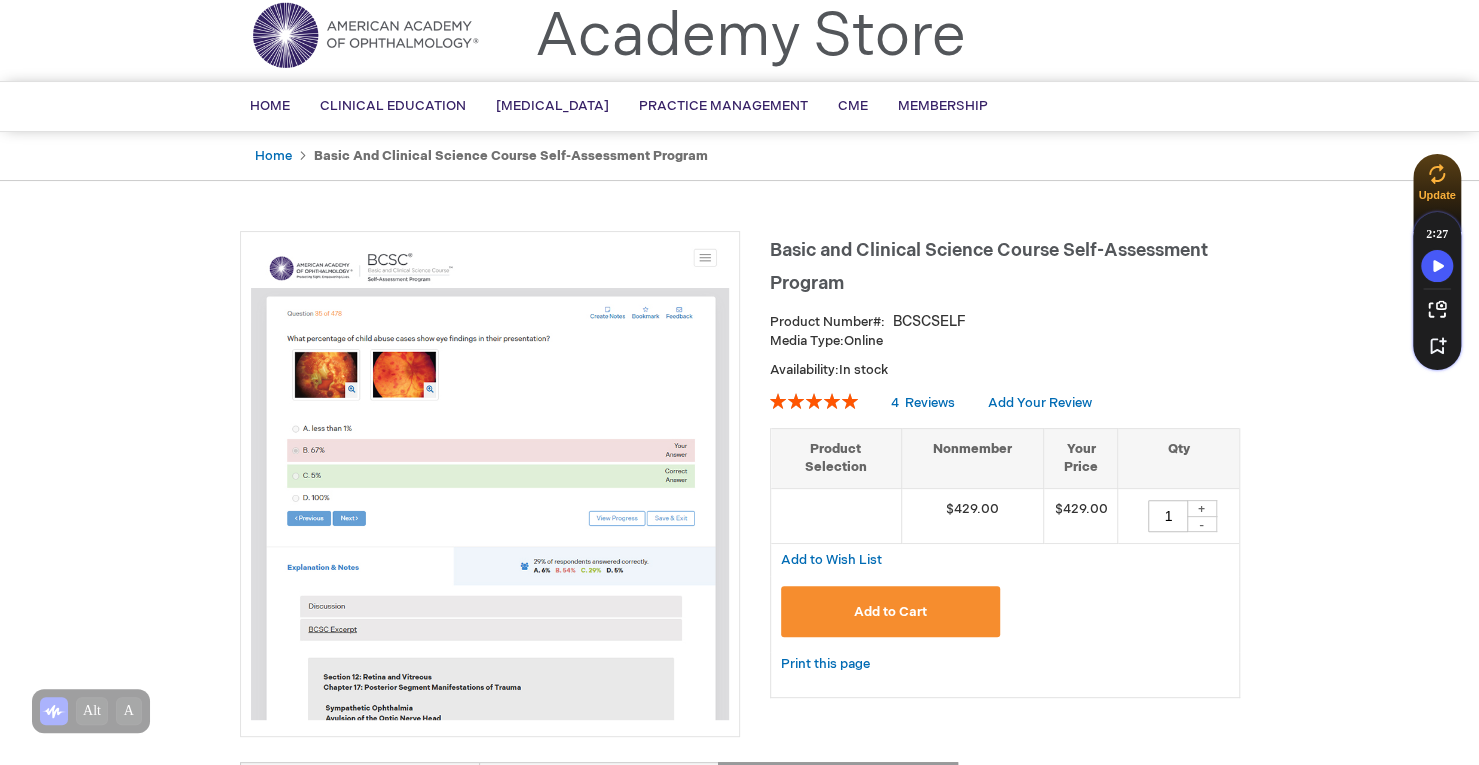 click on "Add to Cart" at bounding box center (890, 612) 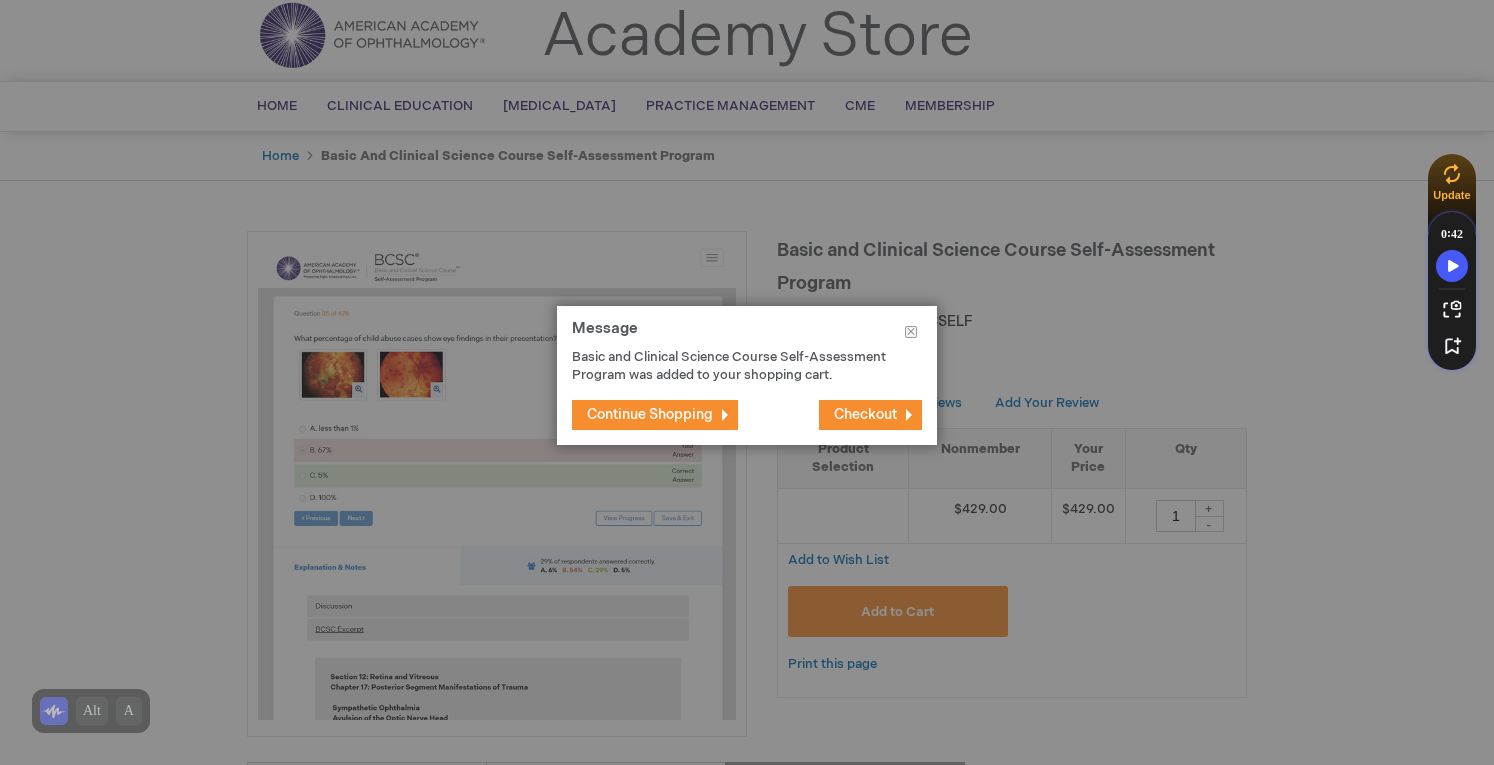 click on "Checkout" at bounding box center [870, 415] 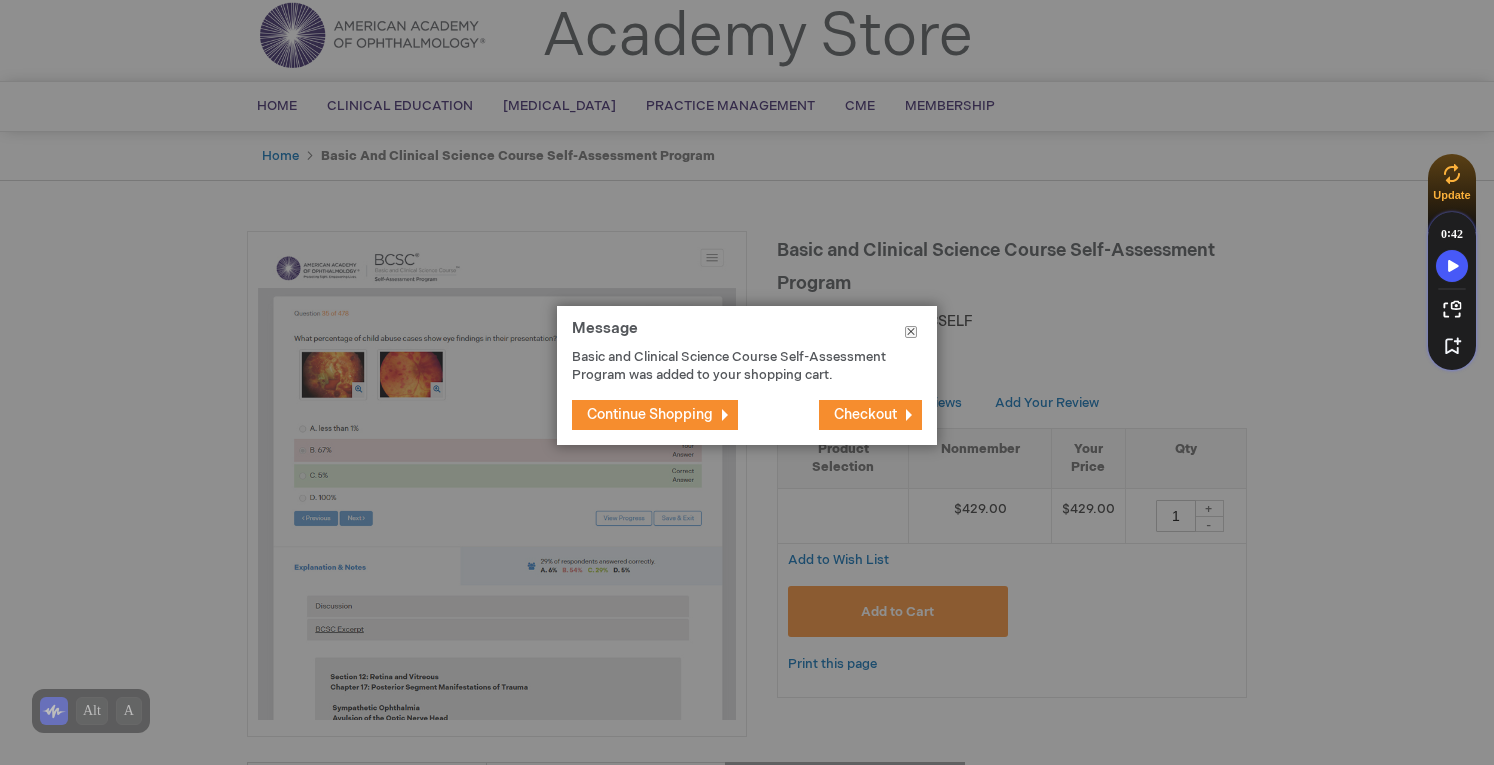 click on "Close" at bounding box center (911, 336) 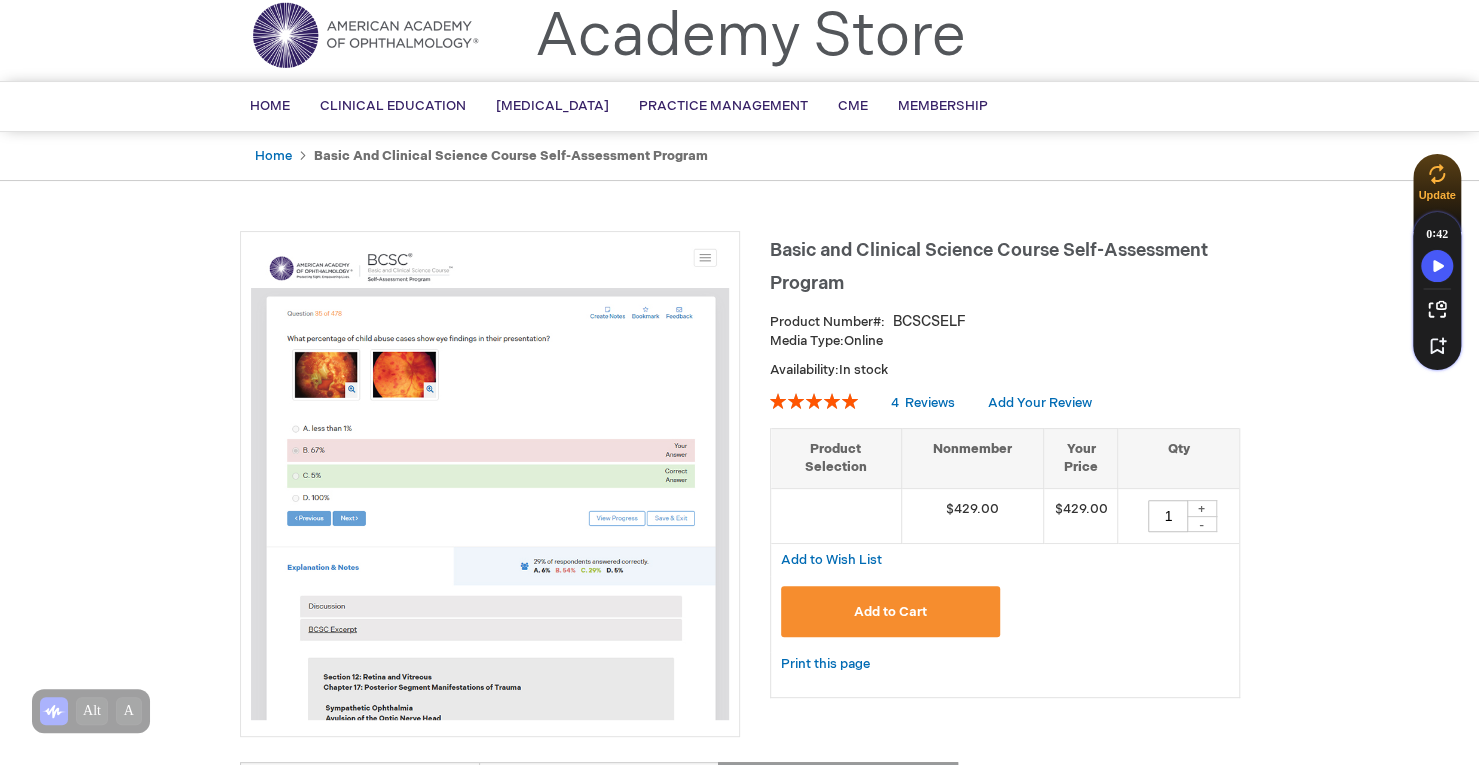 click on "Add to Cart" at bounding box center [890, 612] 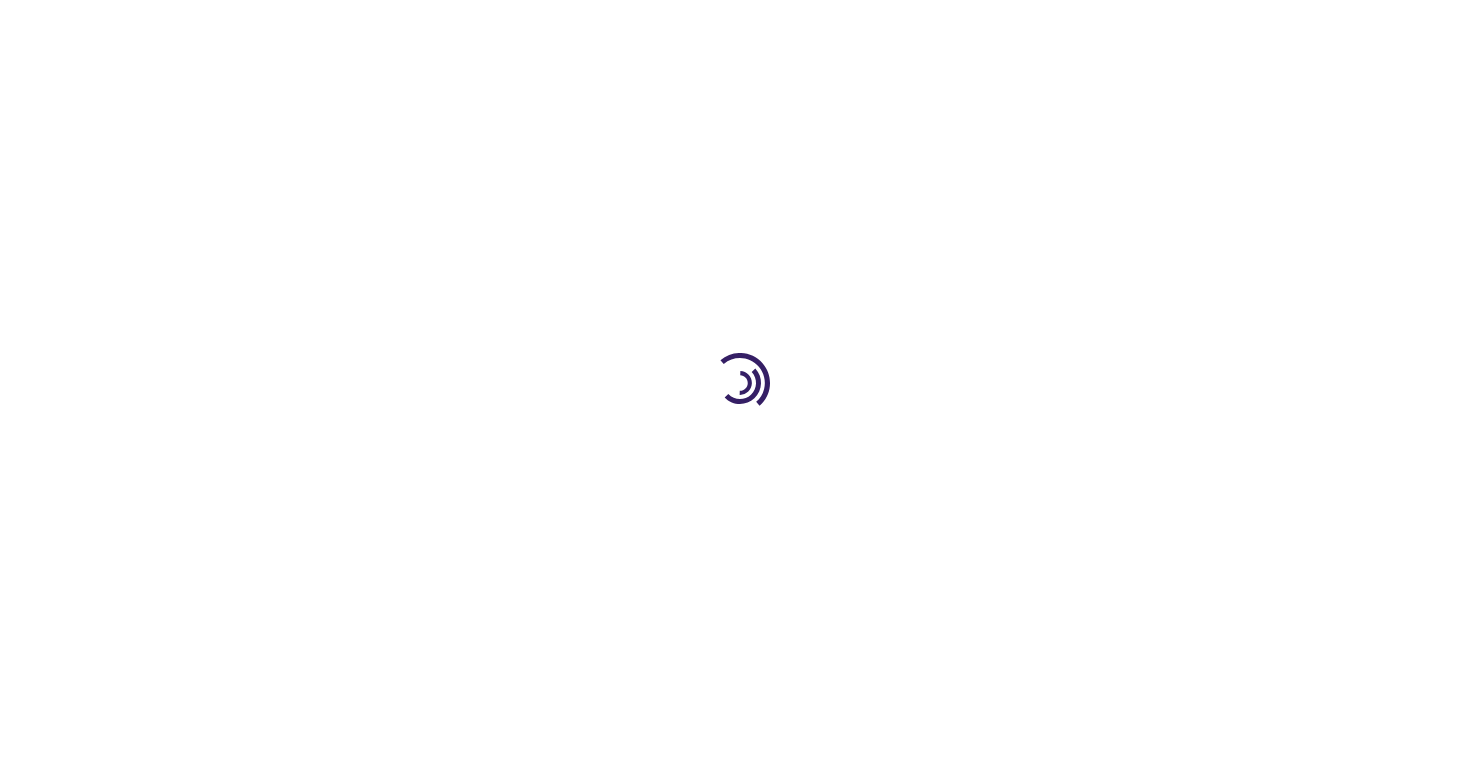 scroll, scrollTop: 0, scrollLeft: 0, axis: both 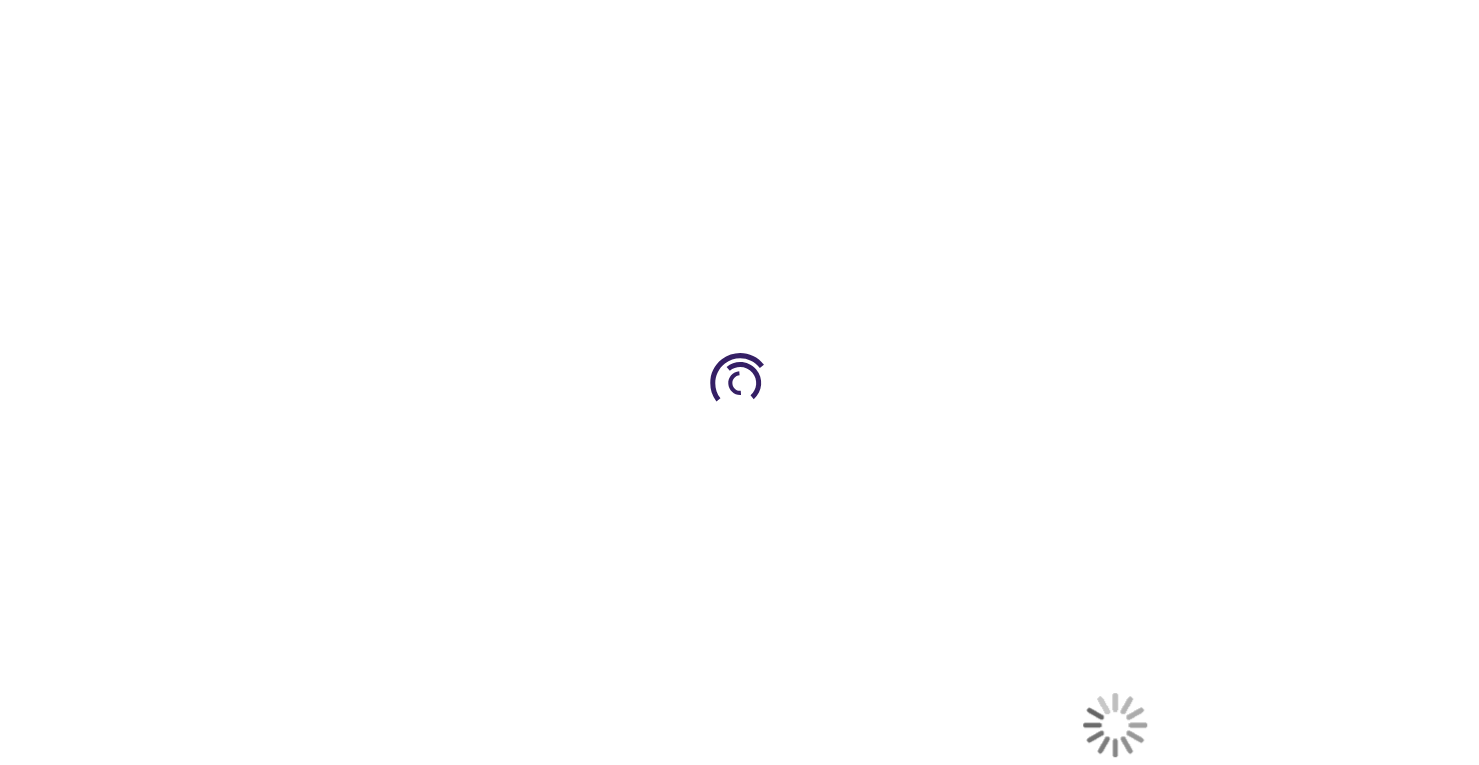 select on "CA" 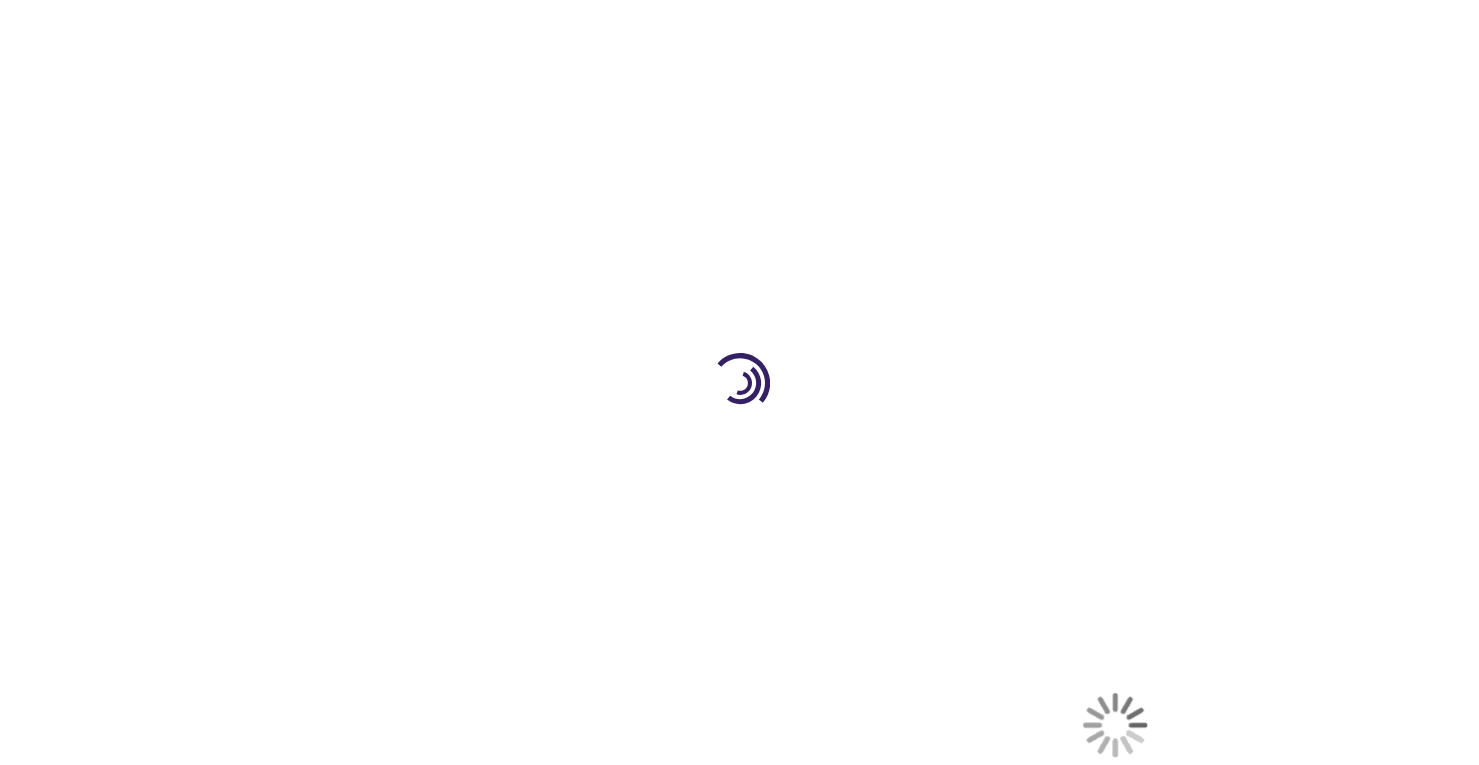 select on "74" 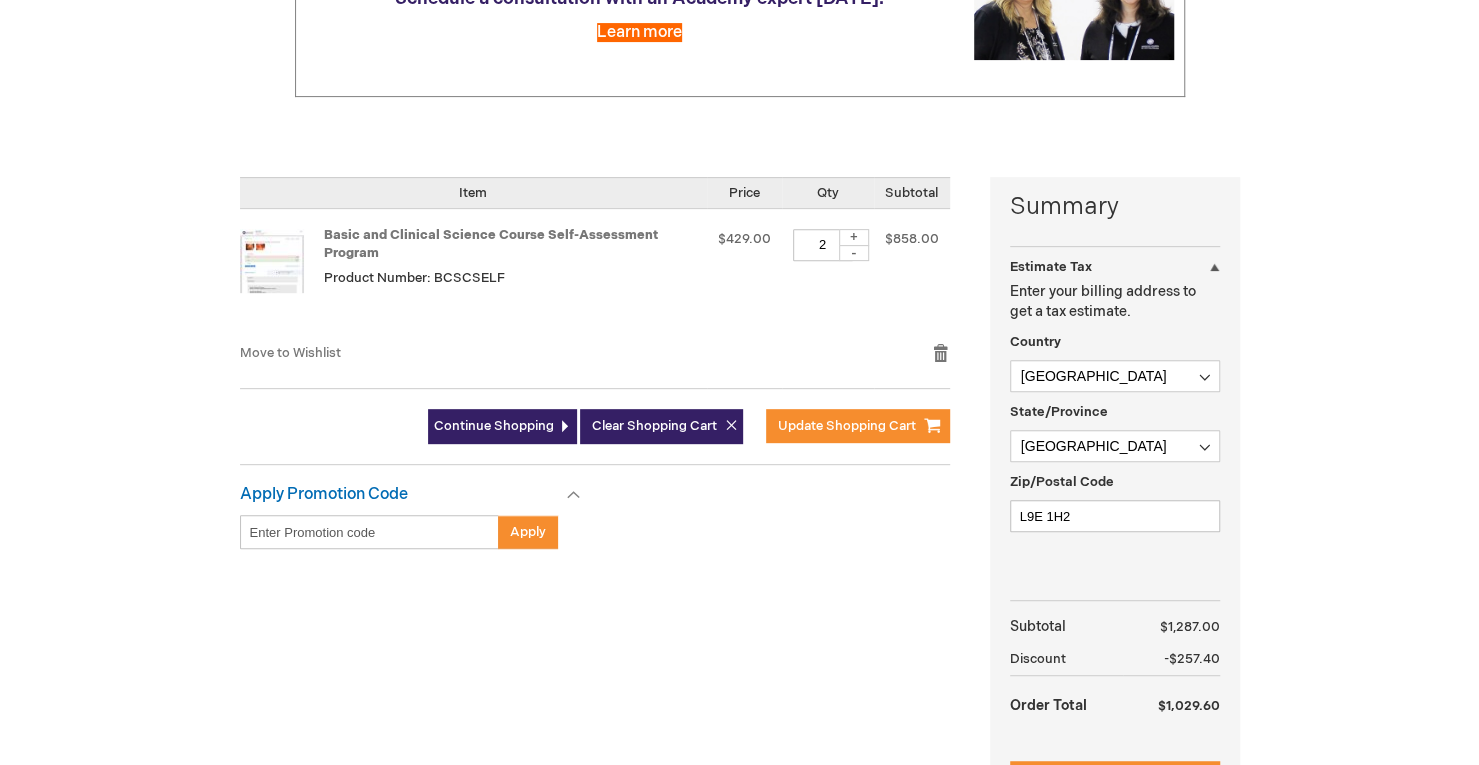 scroll, scrollTop: 342, scrollLeft: 0, axis: vertical 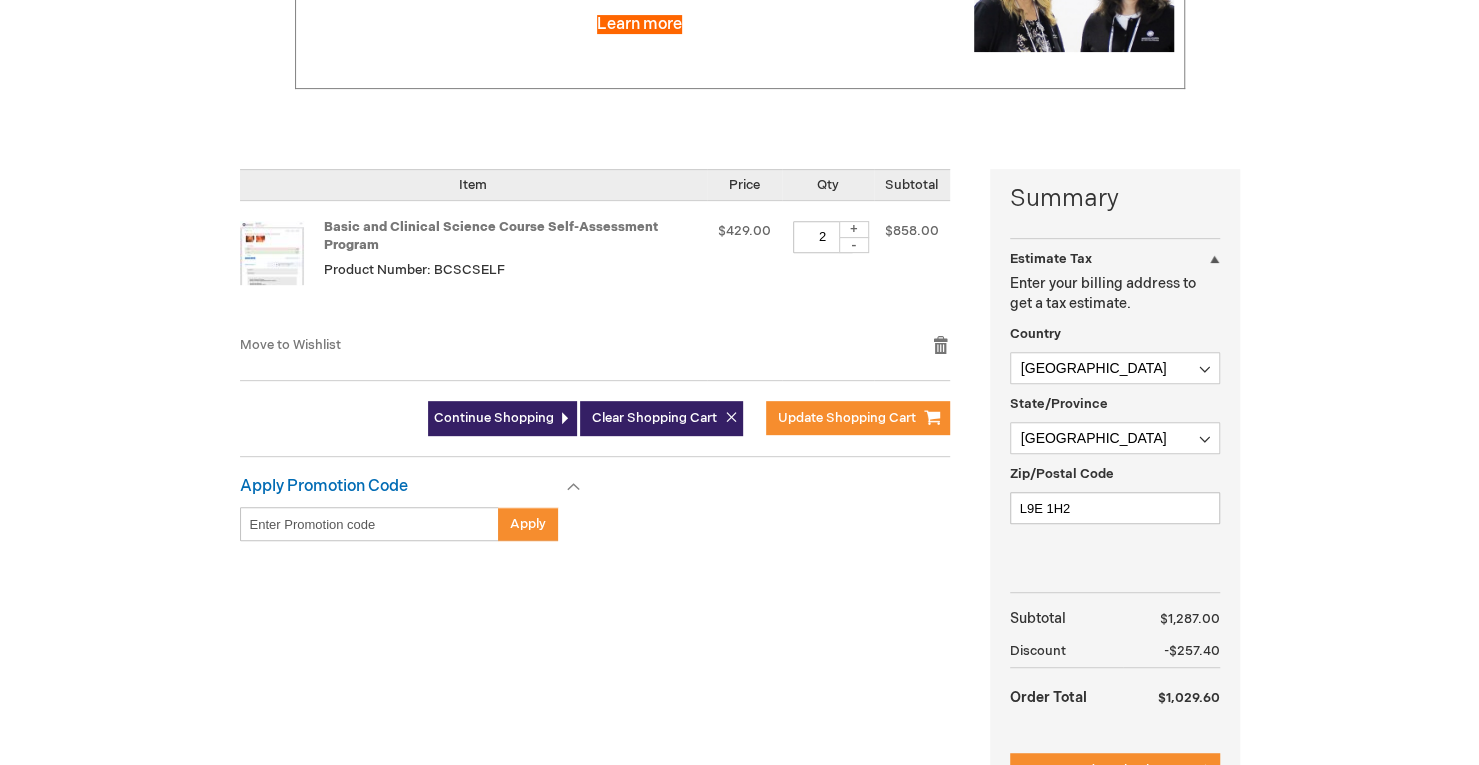 click on "-" at bounding box center [854, 245] 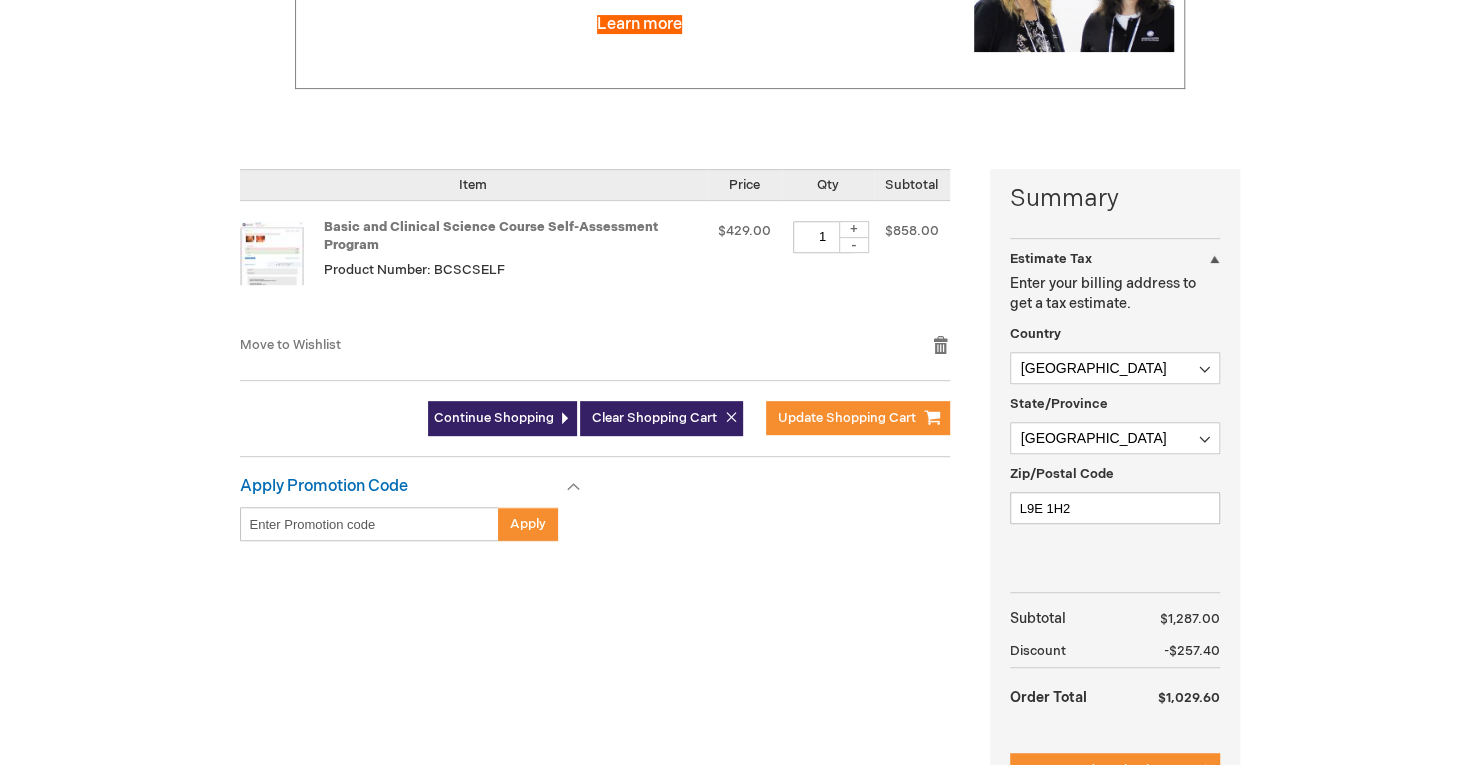 click on "Move to Wishlist
Remove item" at bounding box center (595, 352) 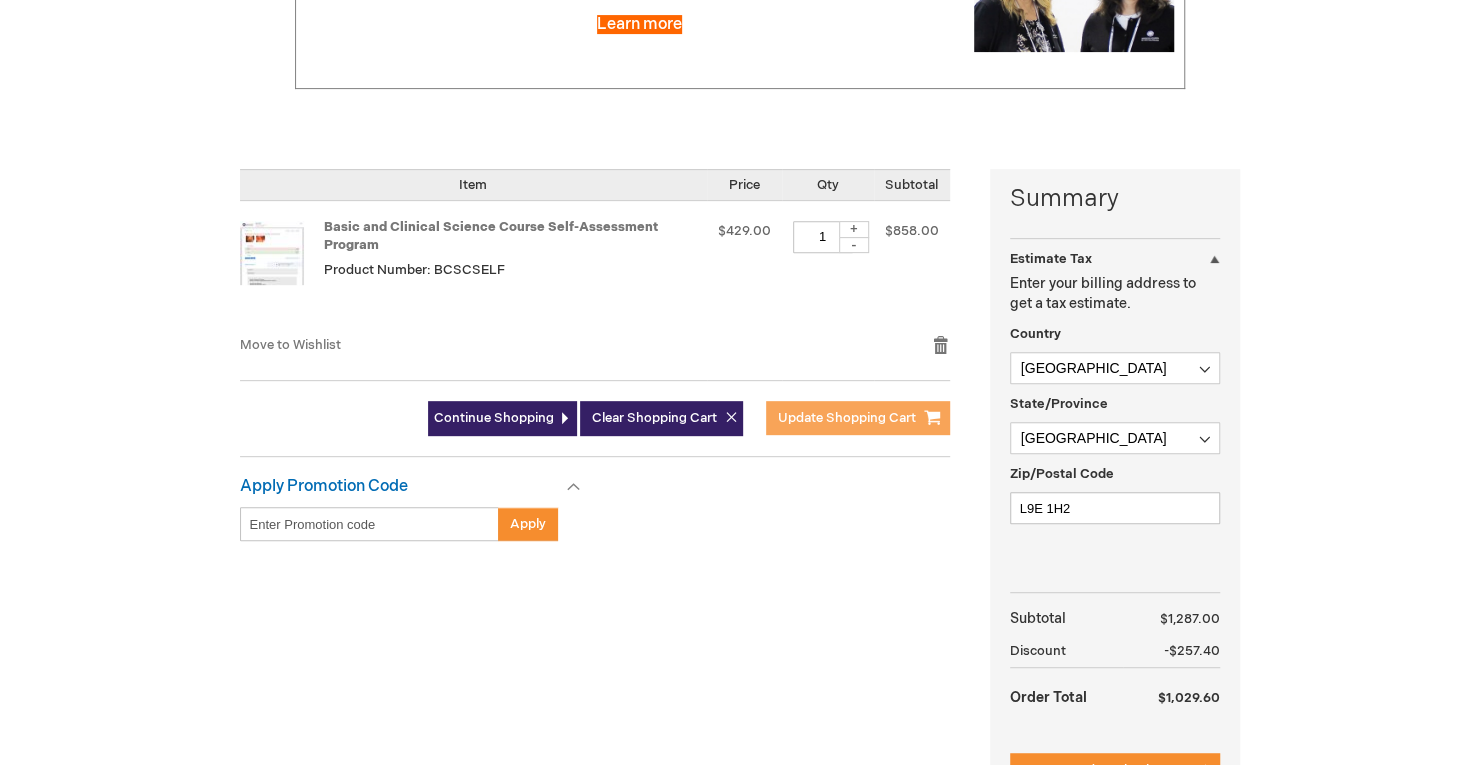 click on "Update Shopping Cart" at bounding box center [847, 418] 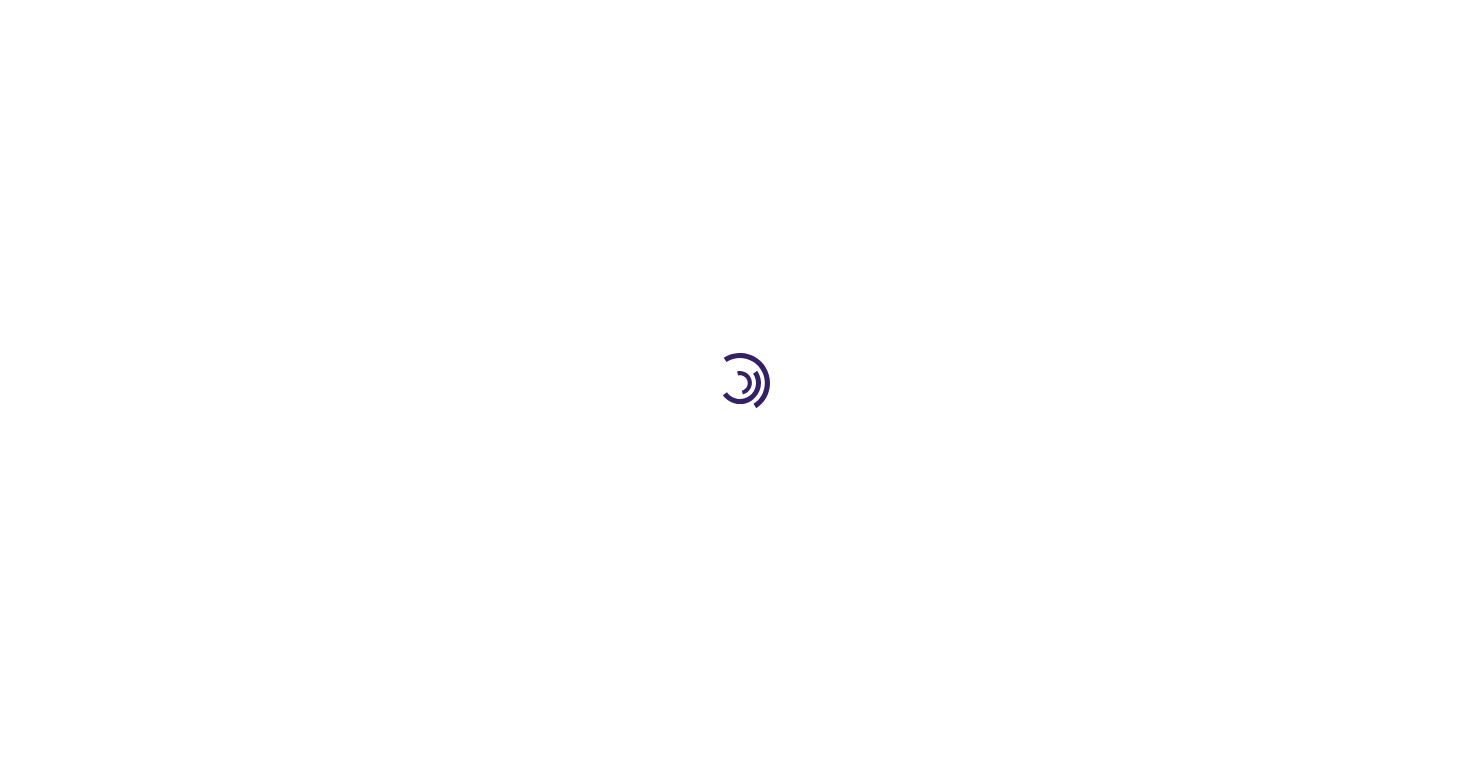 scroll, scrollTop: 0, scrollLeft: 0, axis: both 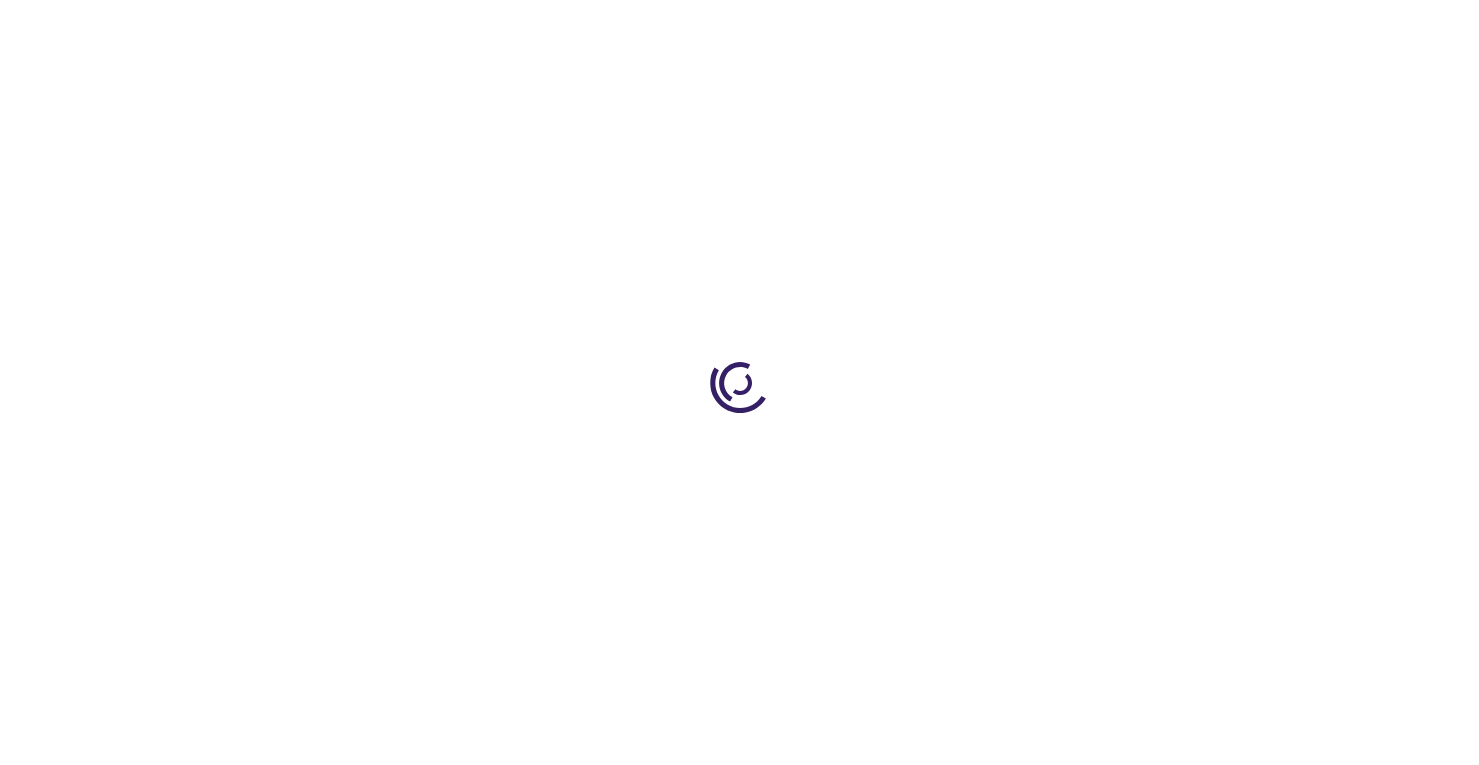 select on "CA" 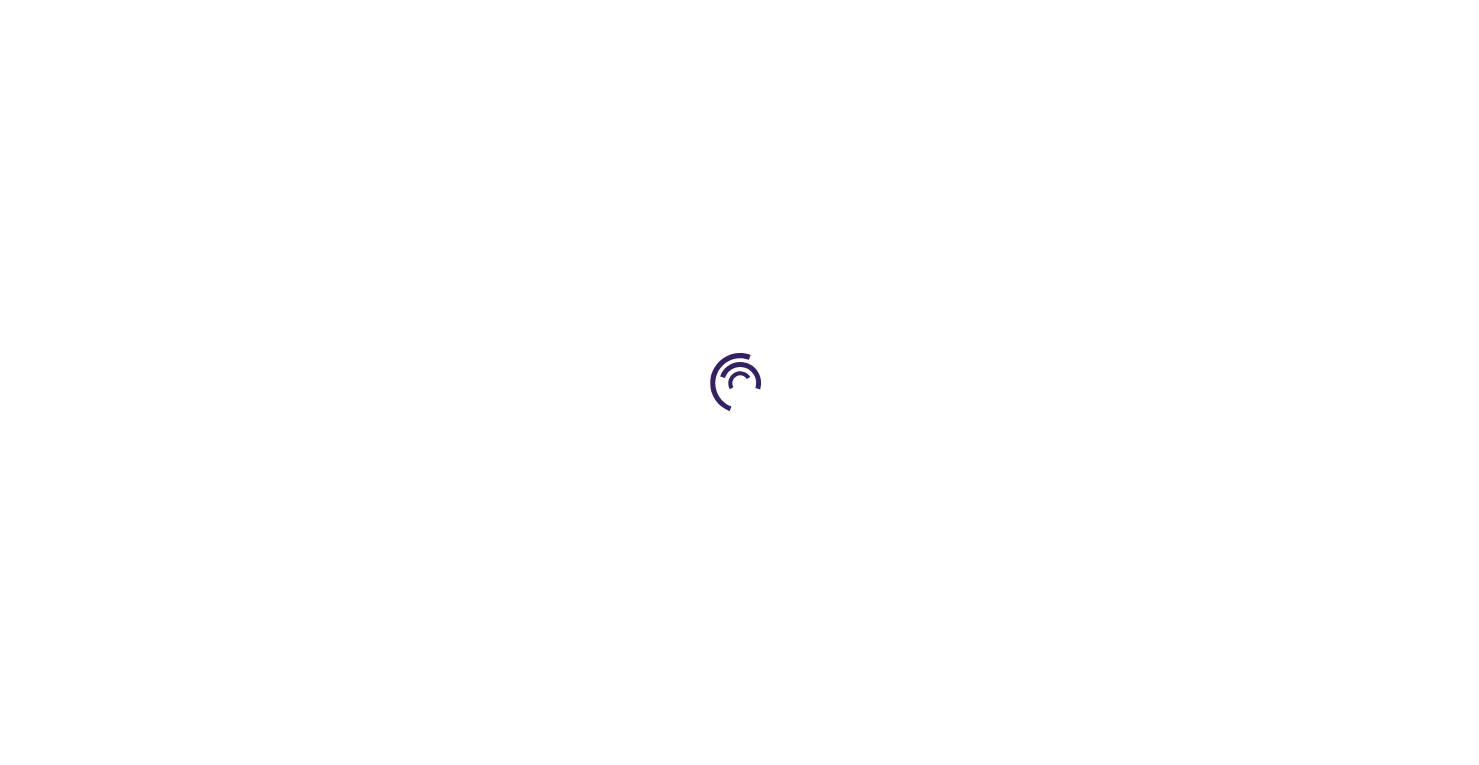 select on "74" 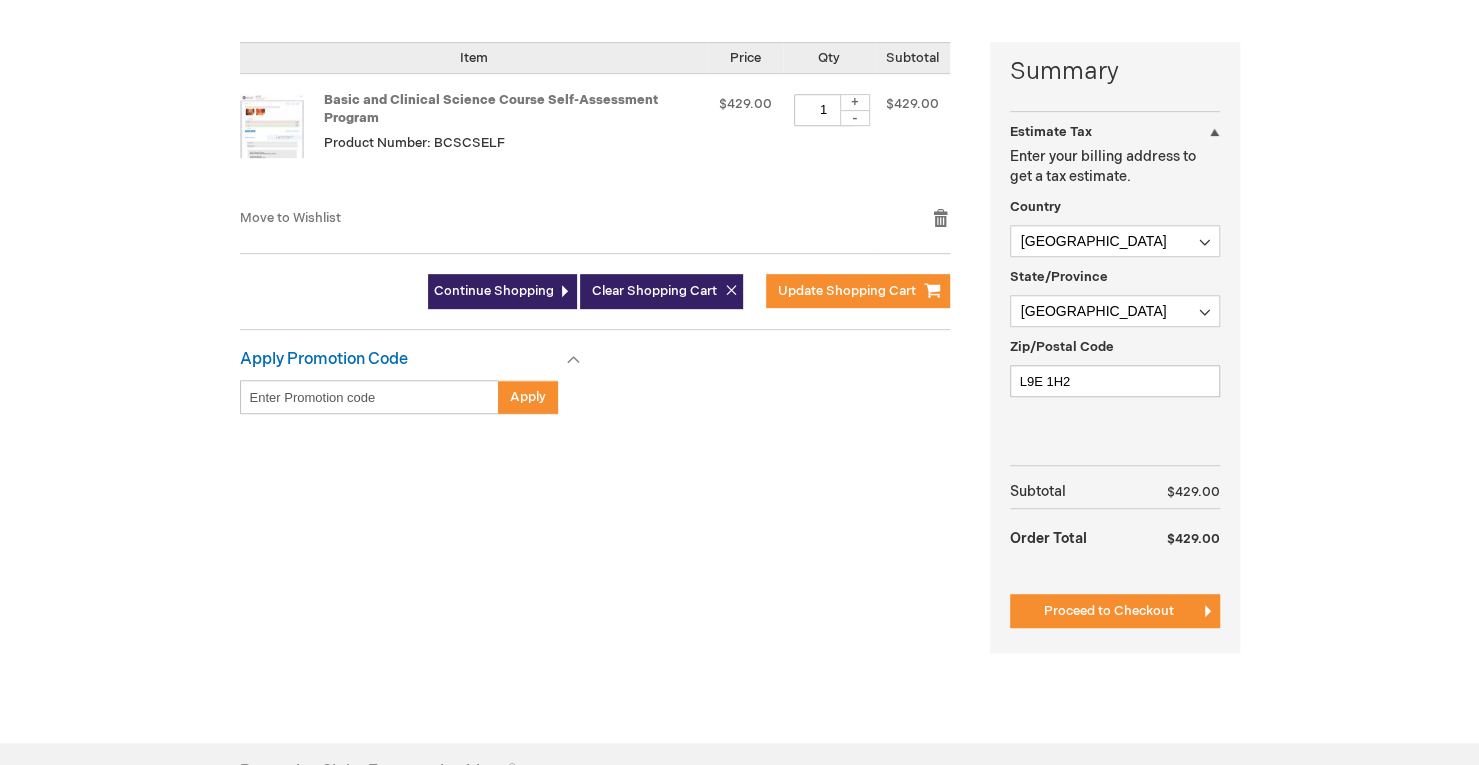 scroll, scrollTop: 464, scrollLeft: 0, axis: vertical 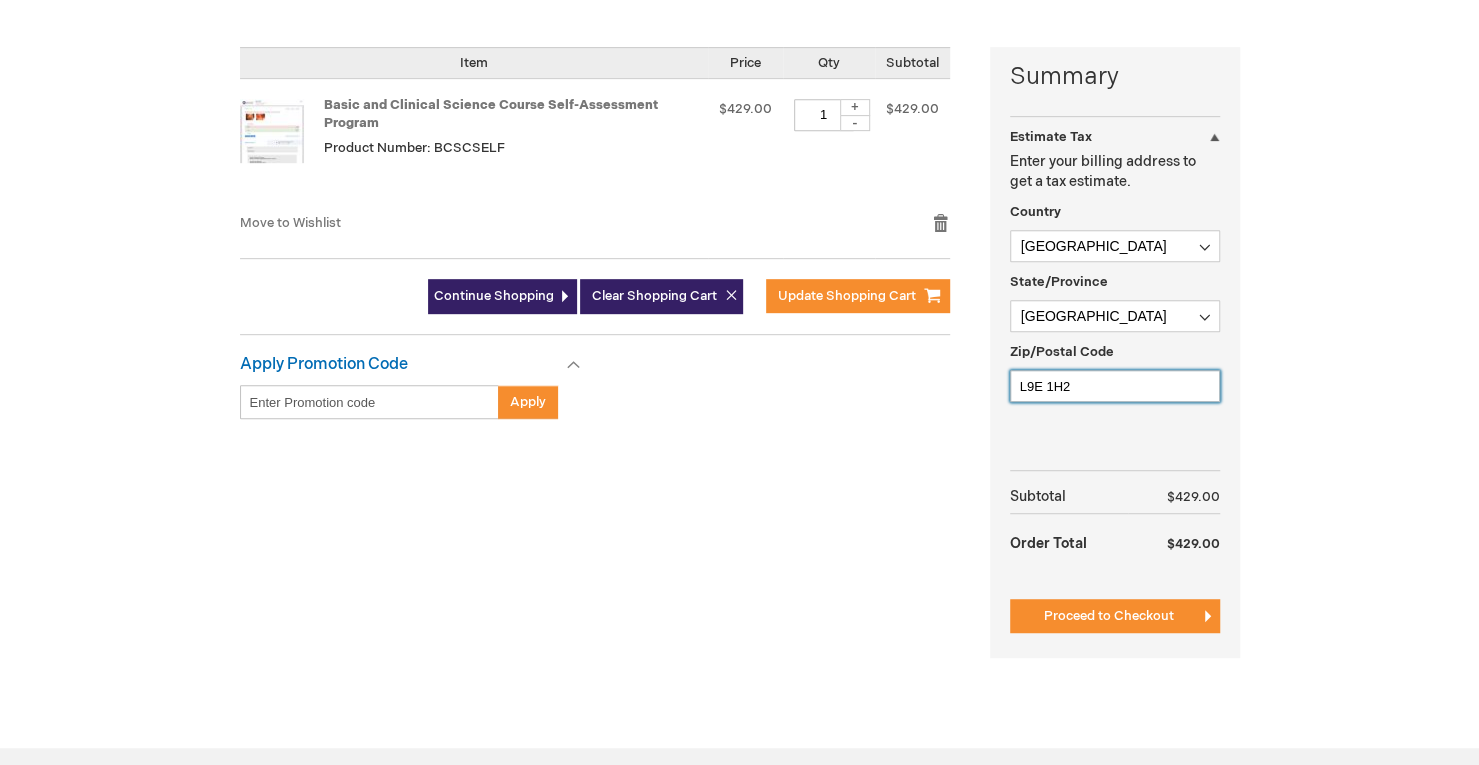 click on "L9E 1H2" at bounding box center [1115, 386] 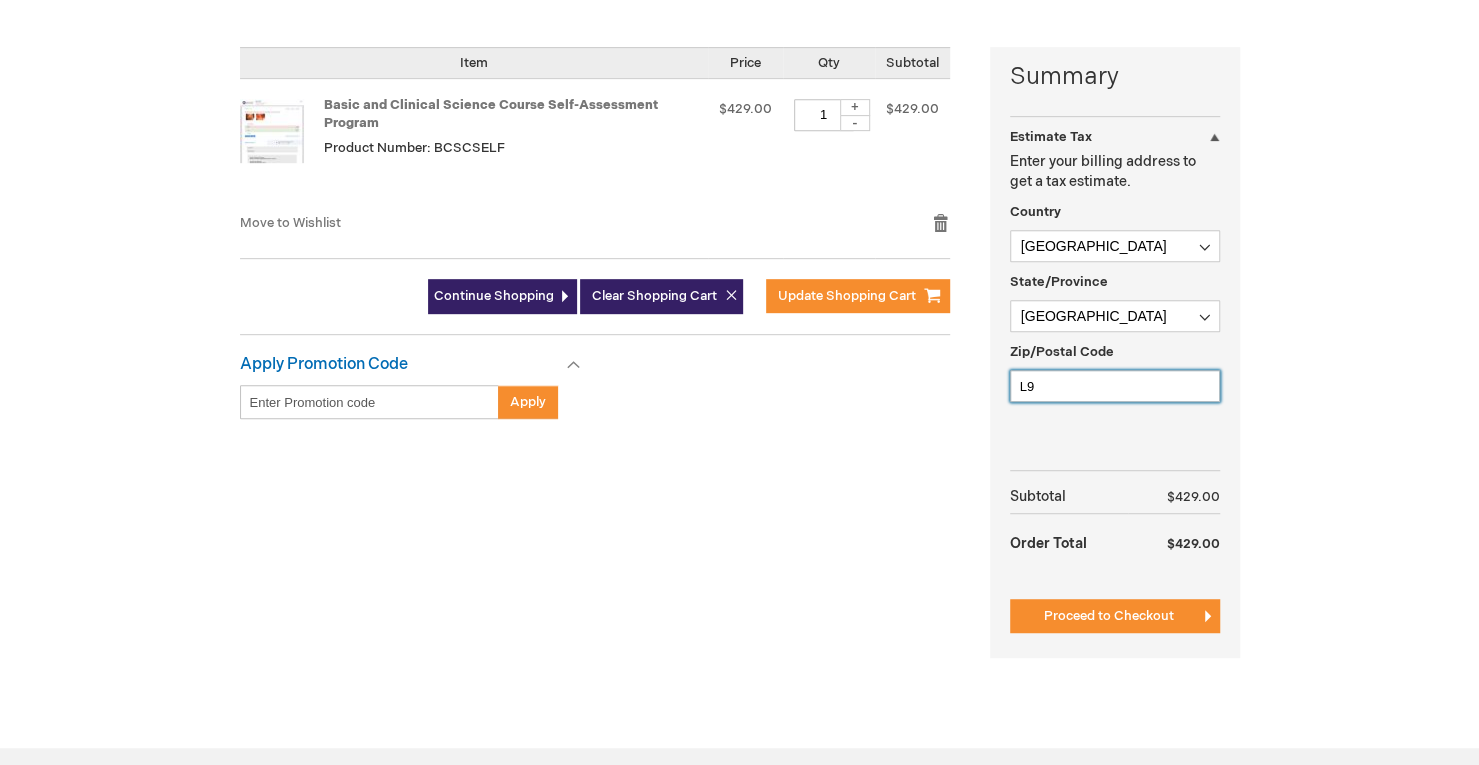 type on "L" 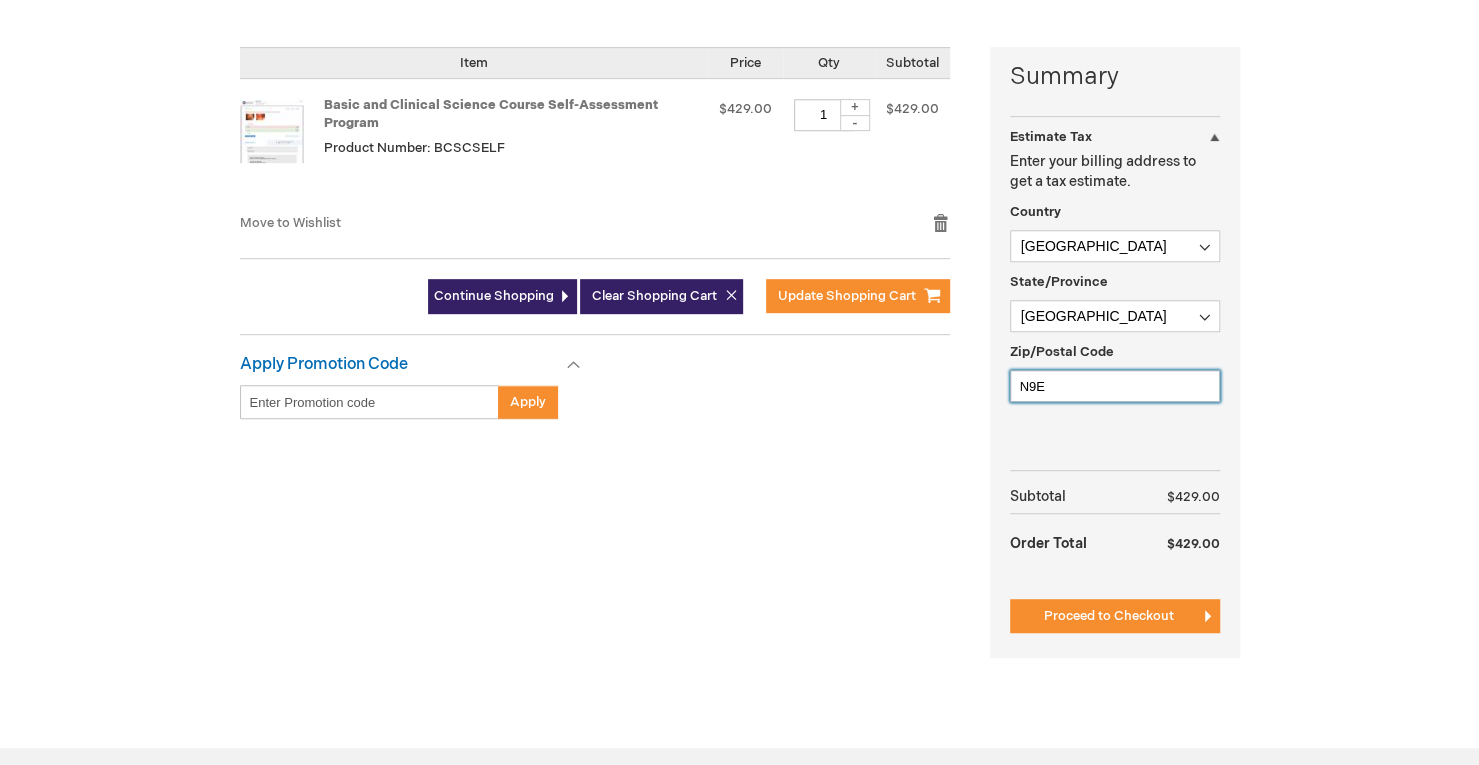 type on "N9E 4R4" 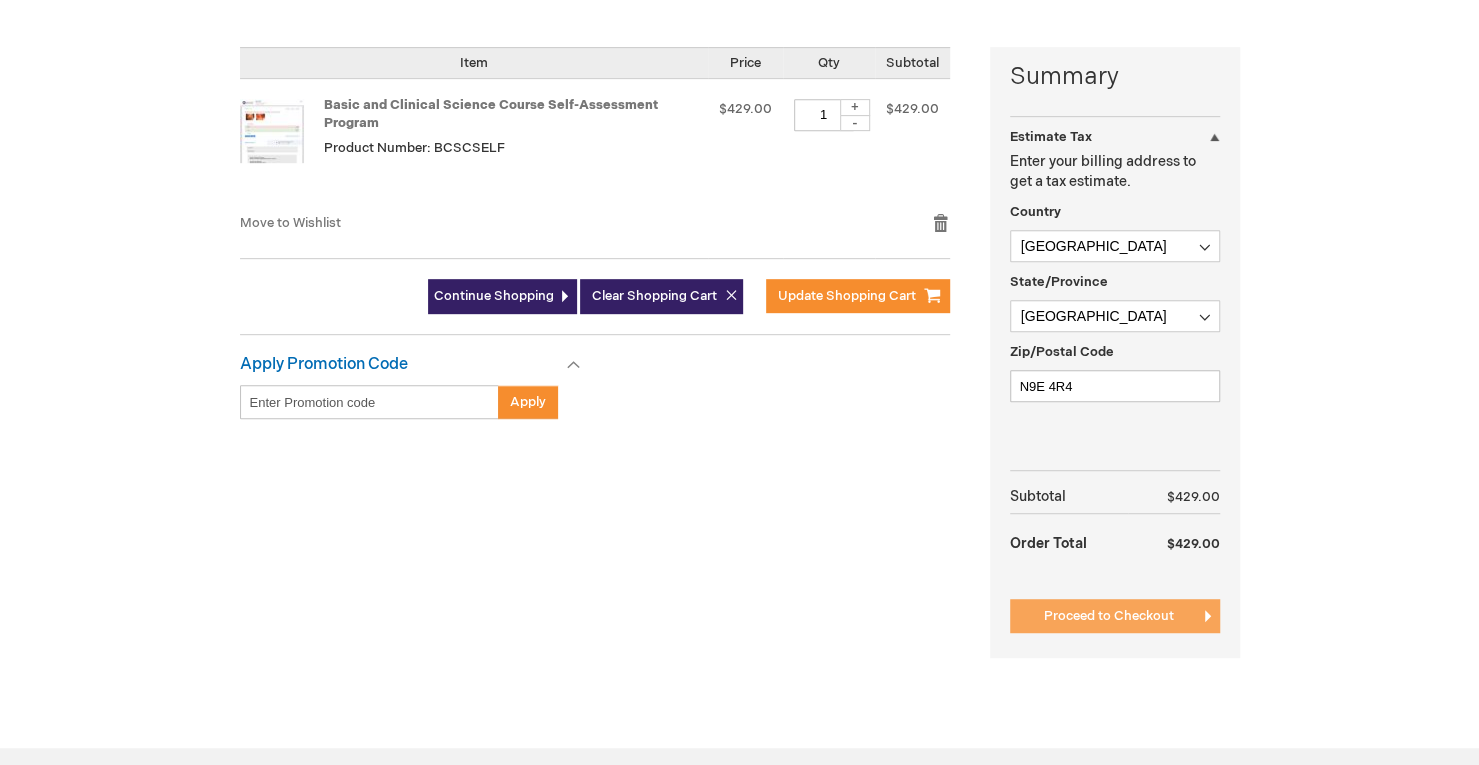 click on "Proceed to Checkout" at bounding box center [1109, 616] 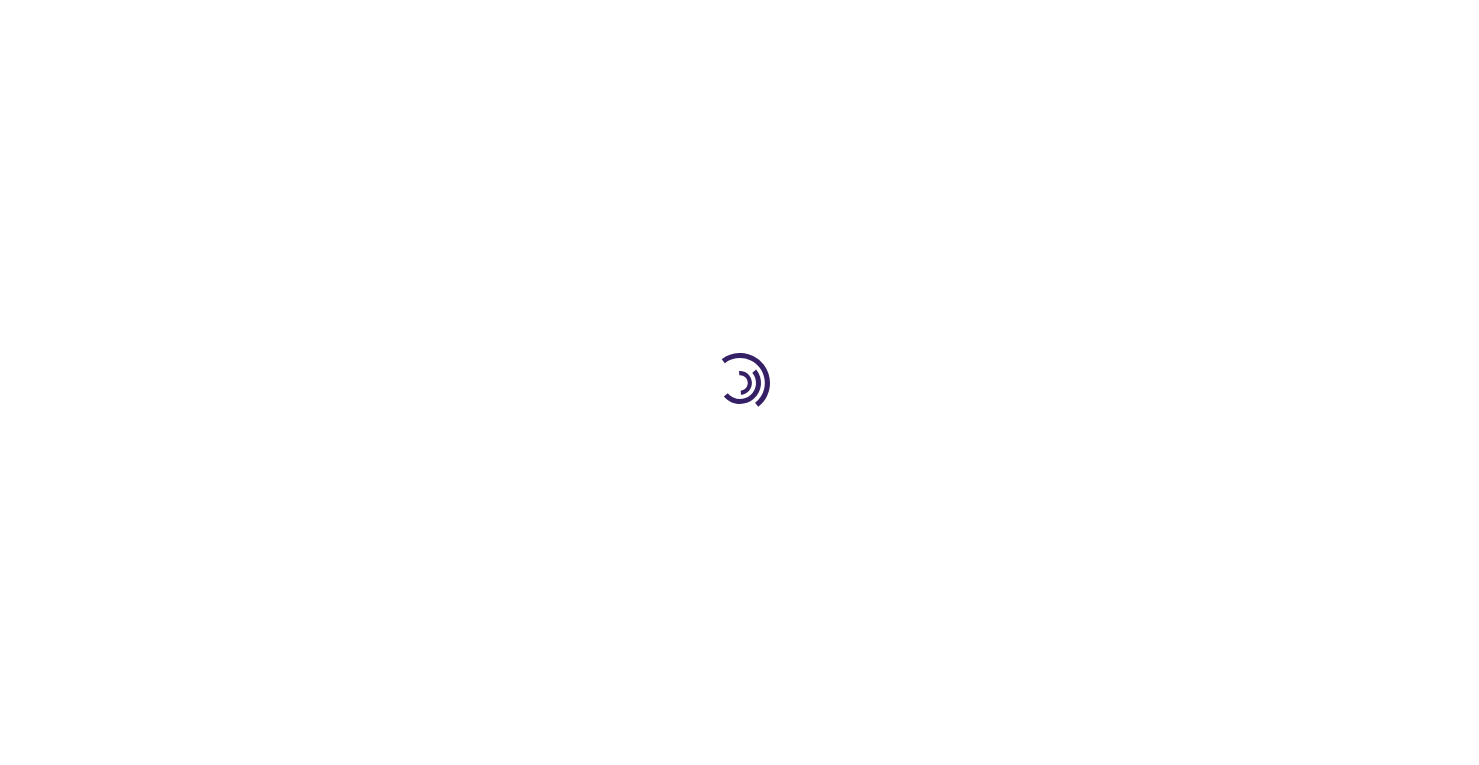 scroll, scrollTop: 0, scrollLeft: 0, axis: both 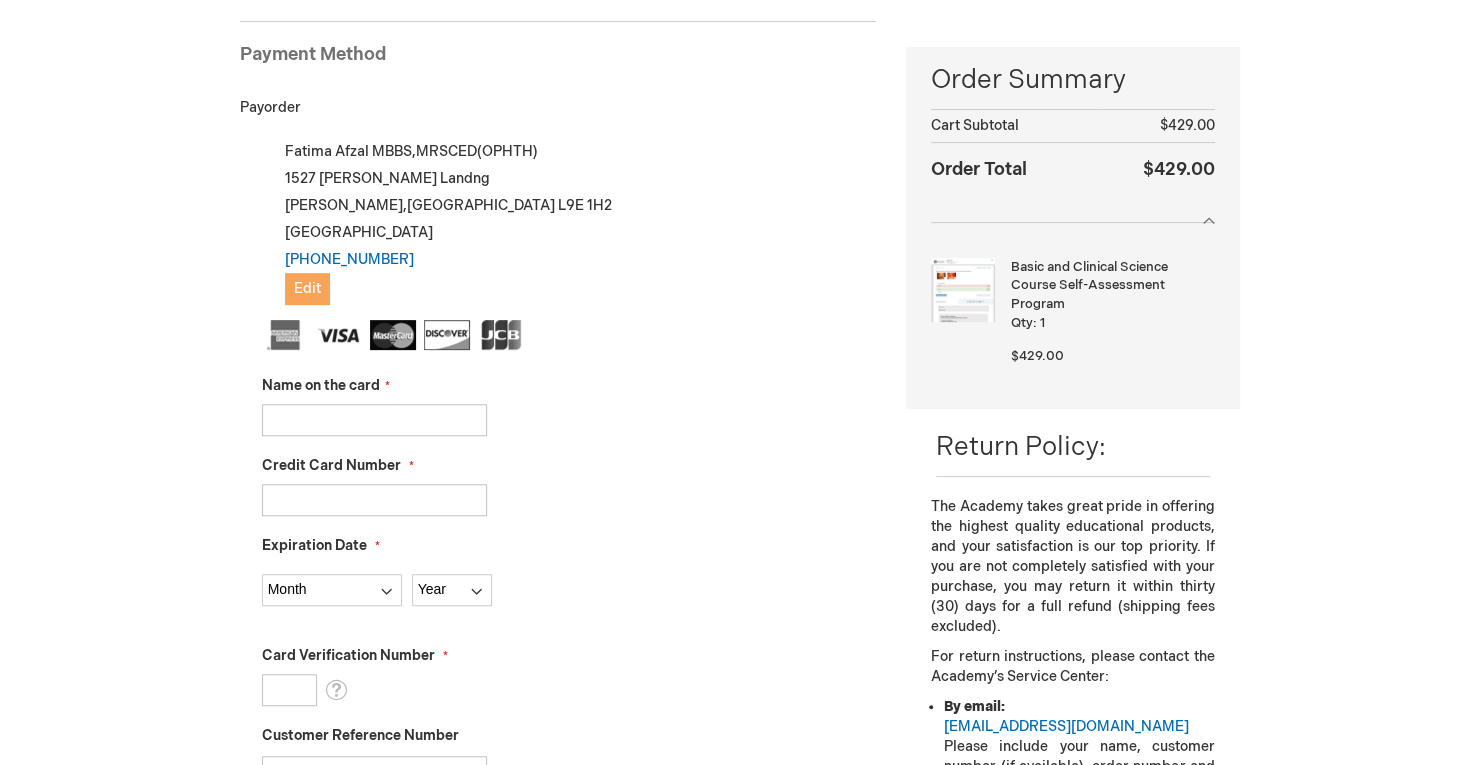 click on "Edit" at bounding box center [307, 288] 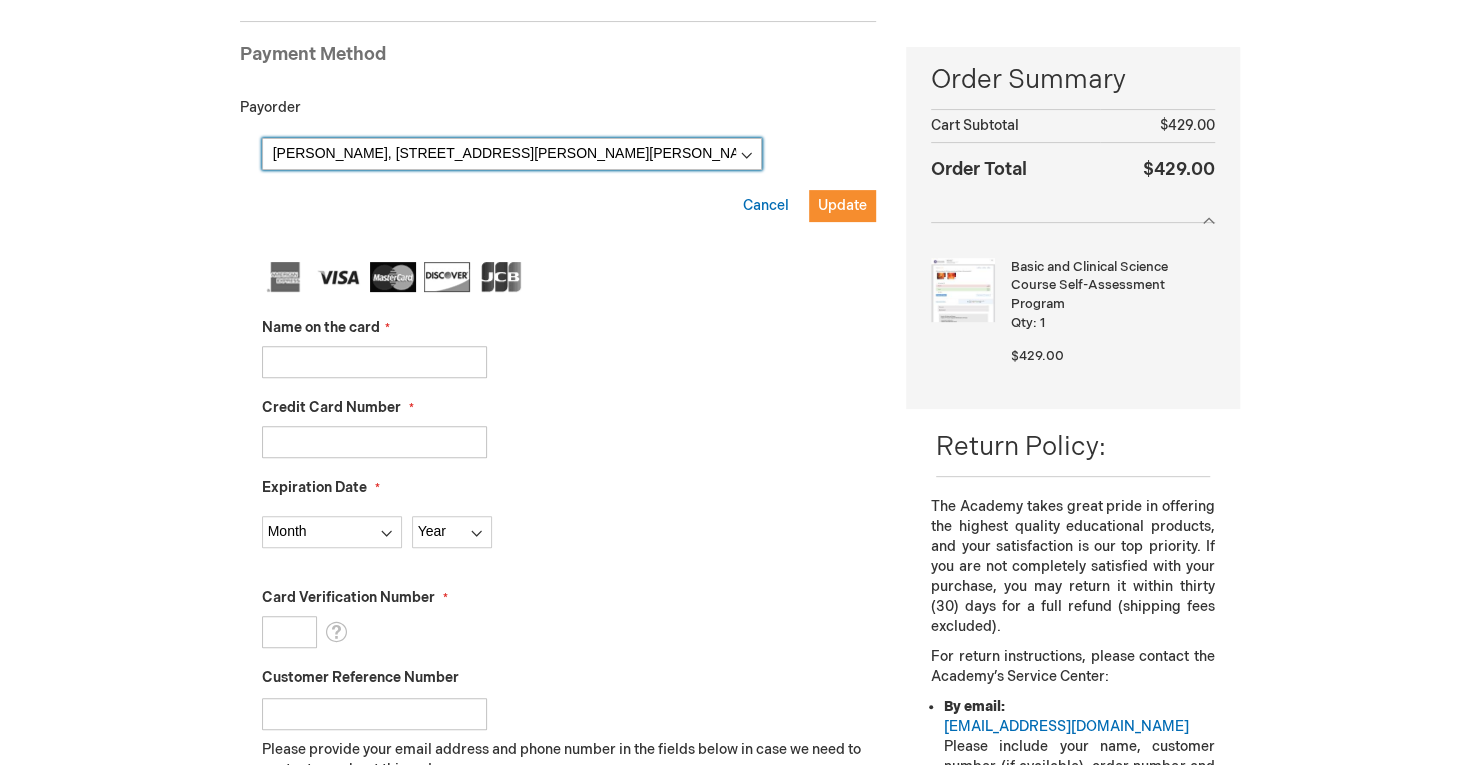 click on "[PERSON_NAME], [STREET_ADDRESS][PERSON_NAME][PERSON_NAME] New Address" at bounding box center (512, 154) 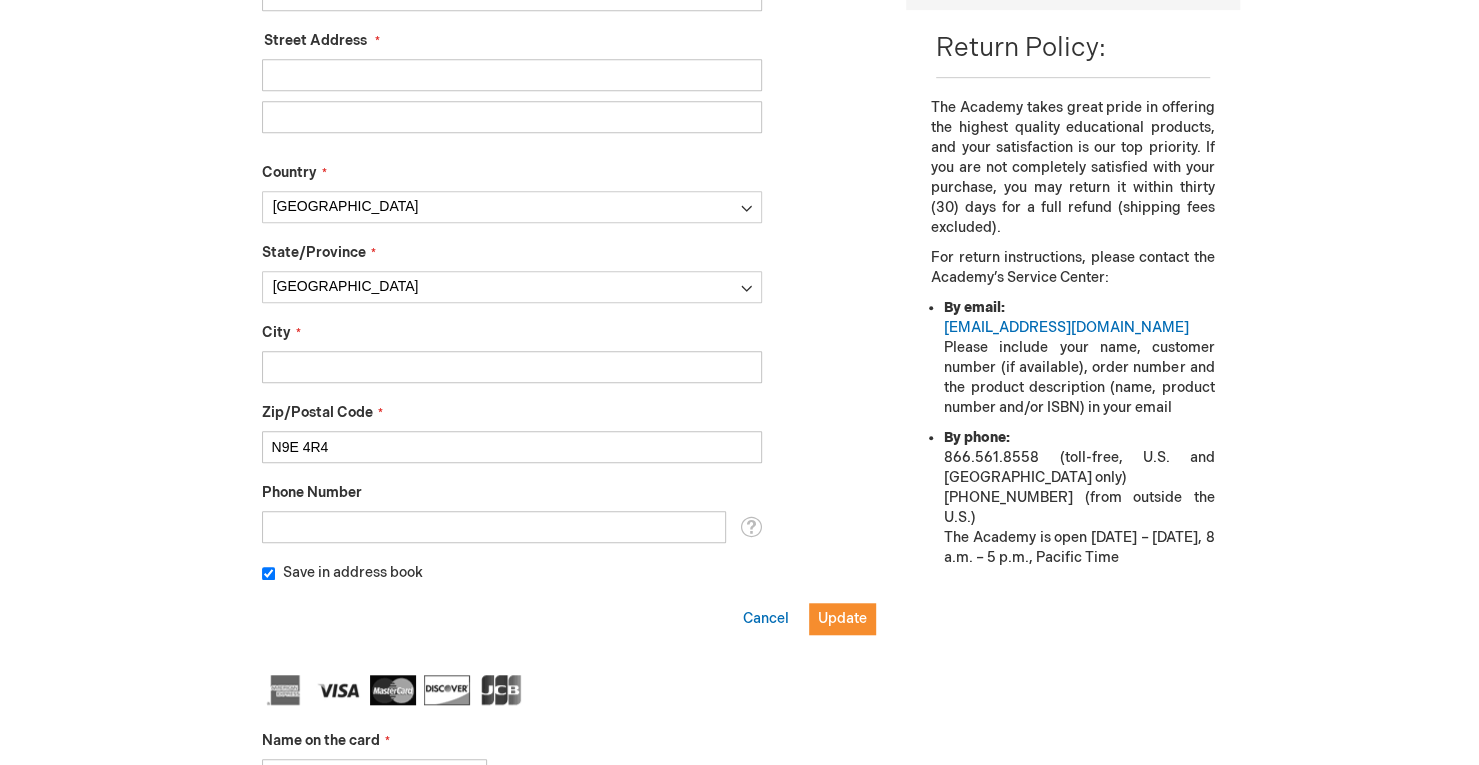 scroll, scrollTop: 673, scrollLeft: 0, axis: vertical 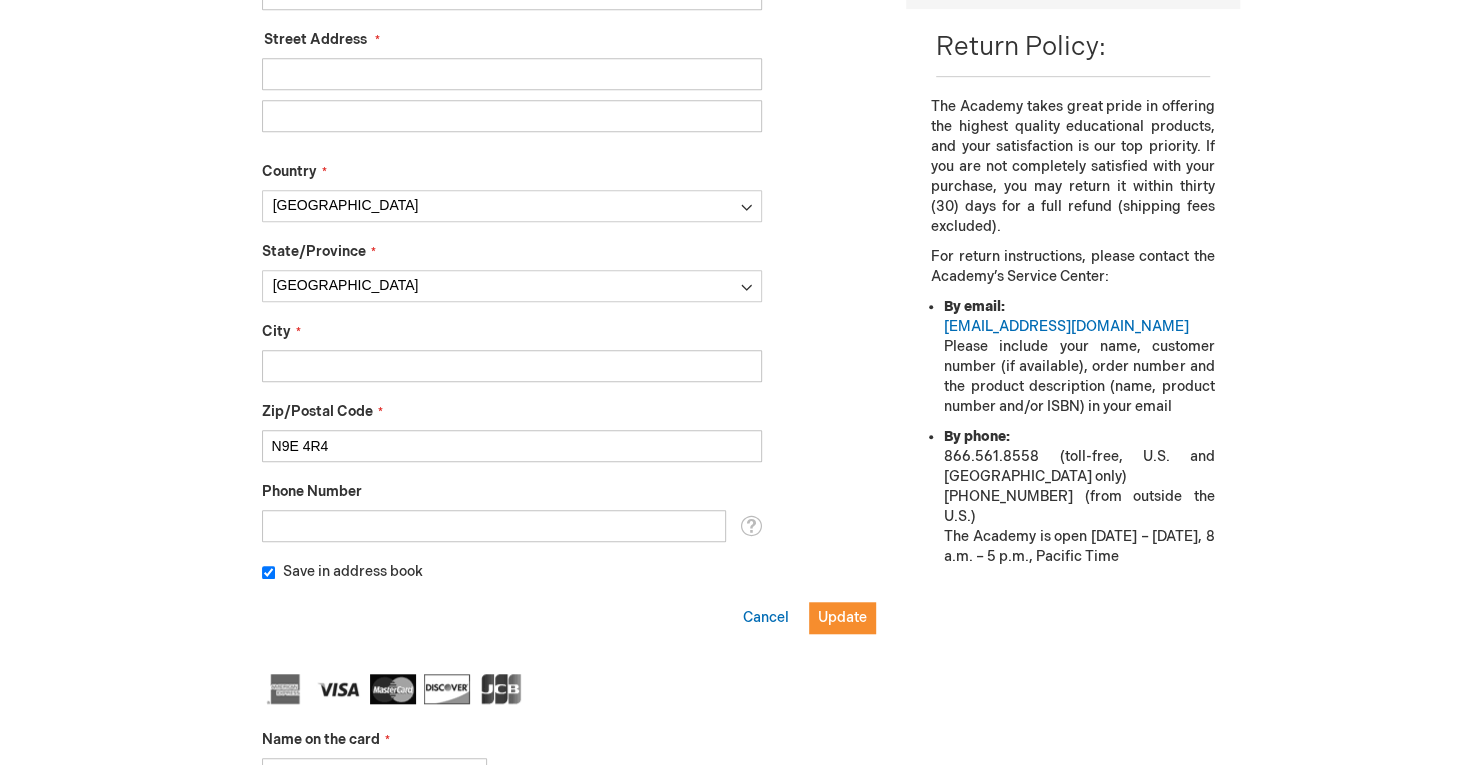 drag, startPoint x: 318, startPoint y: 447, endPoint x: 320, endPoint y: 557, distance: 110.01818 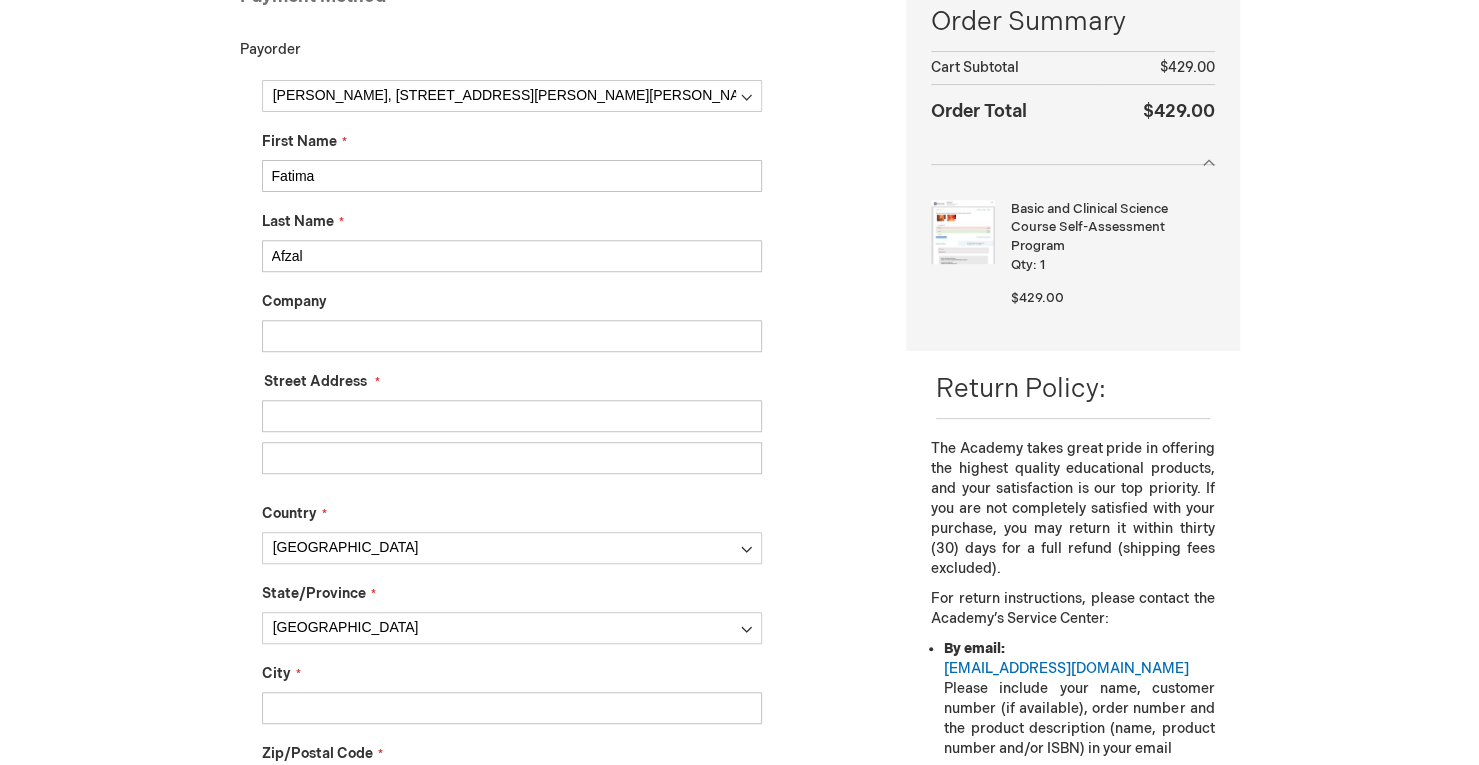 scroll, scrollTop: 327, scrollLeft: 0, axis: vertical 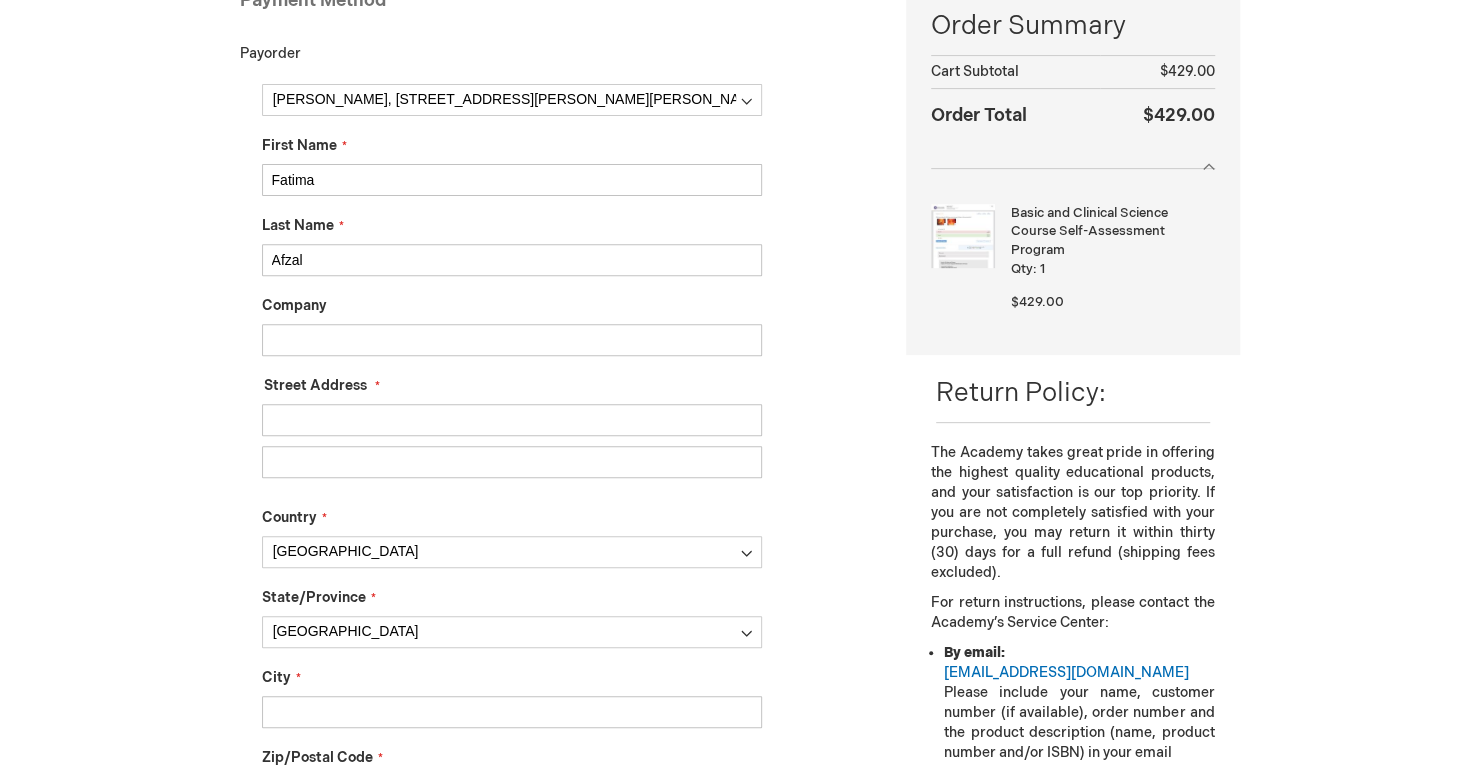 click on "Street Address: Line 1" at bounding box center (512, 420) 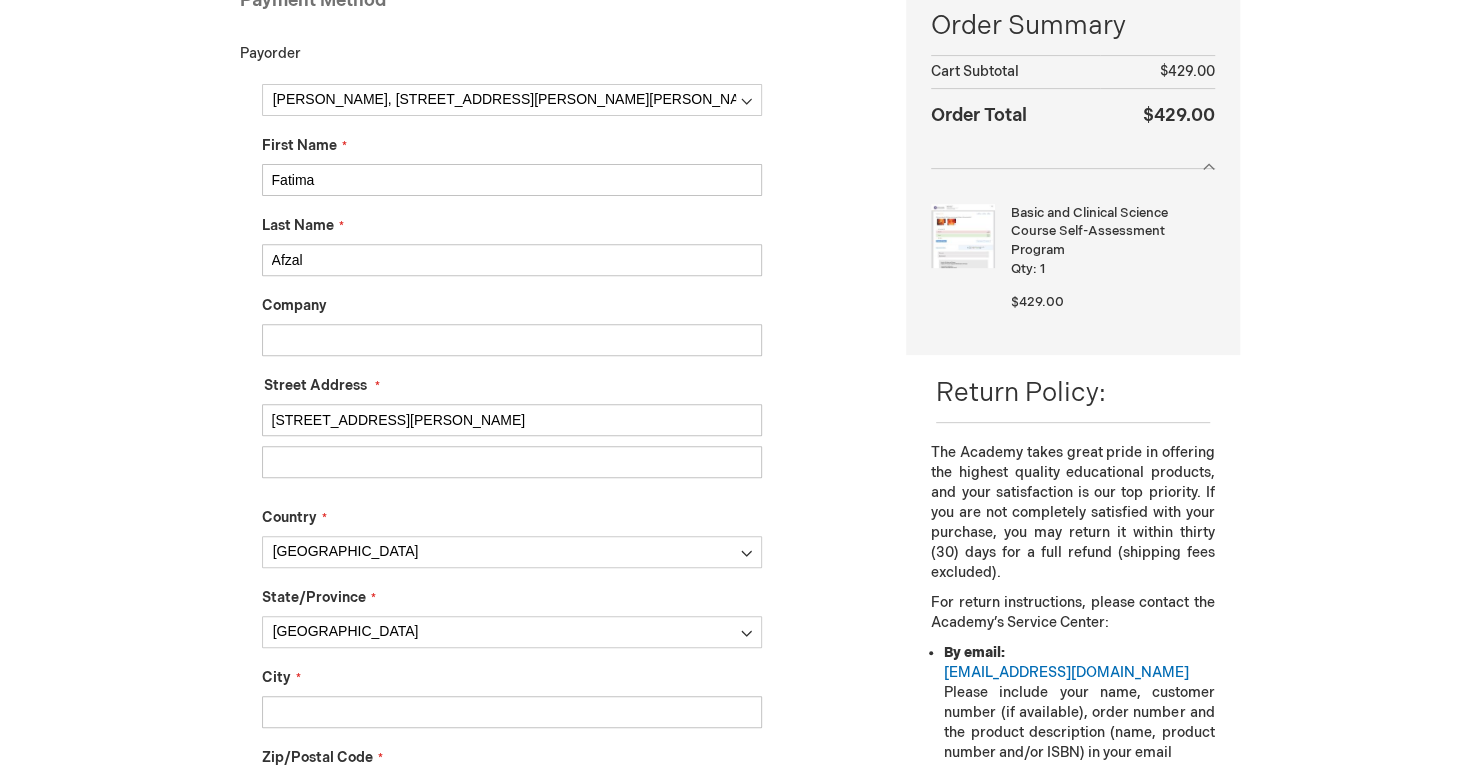 type on "Windsor" 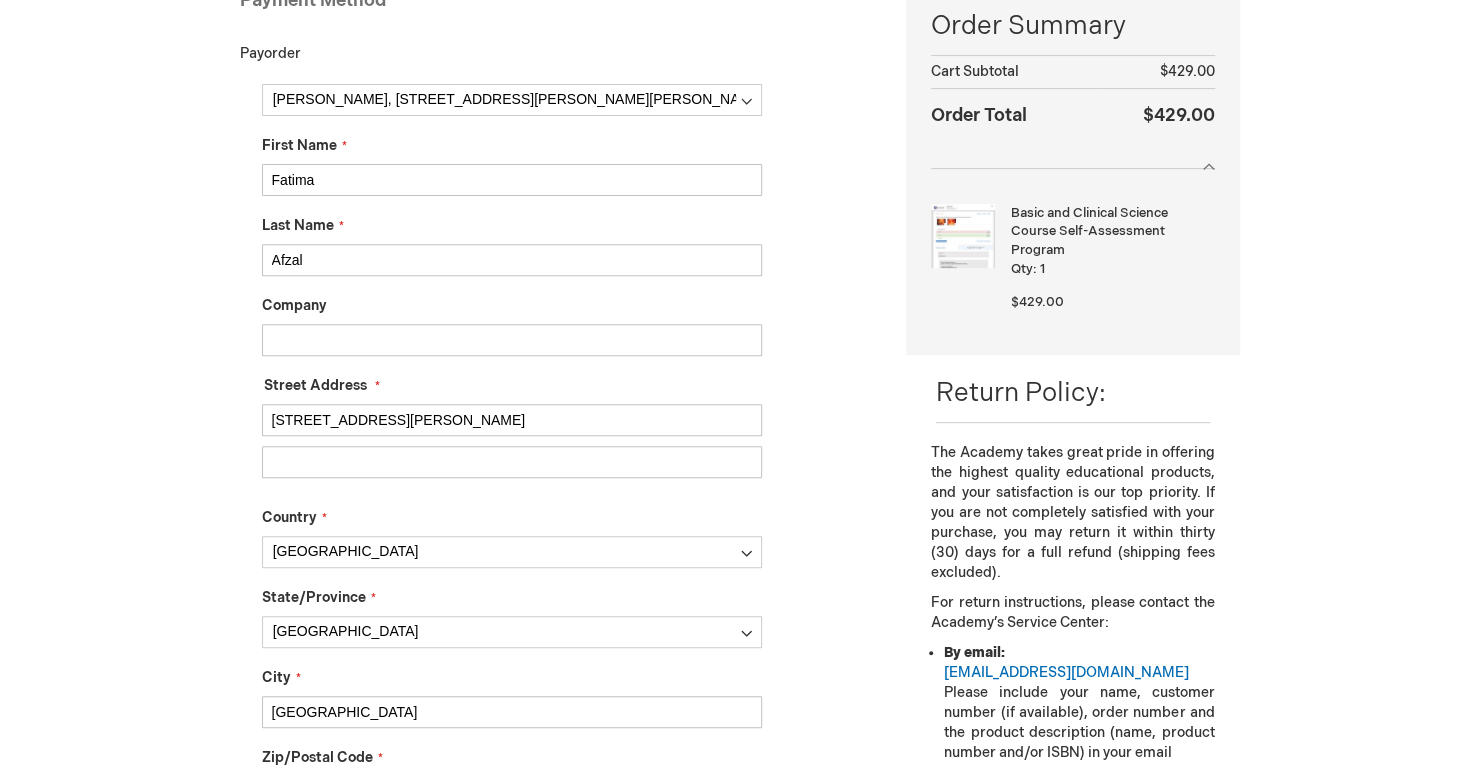 type on "6472318556" 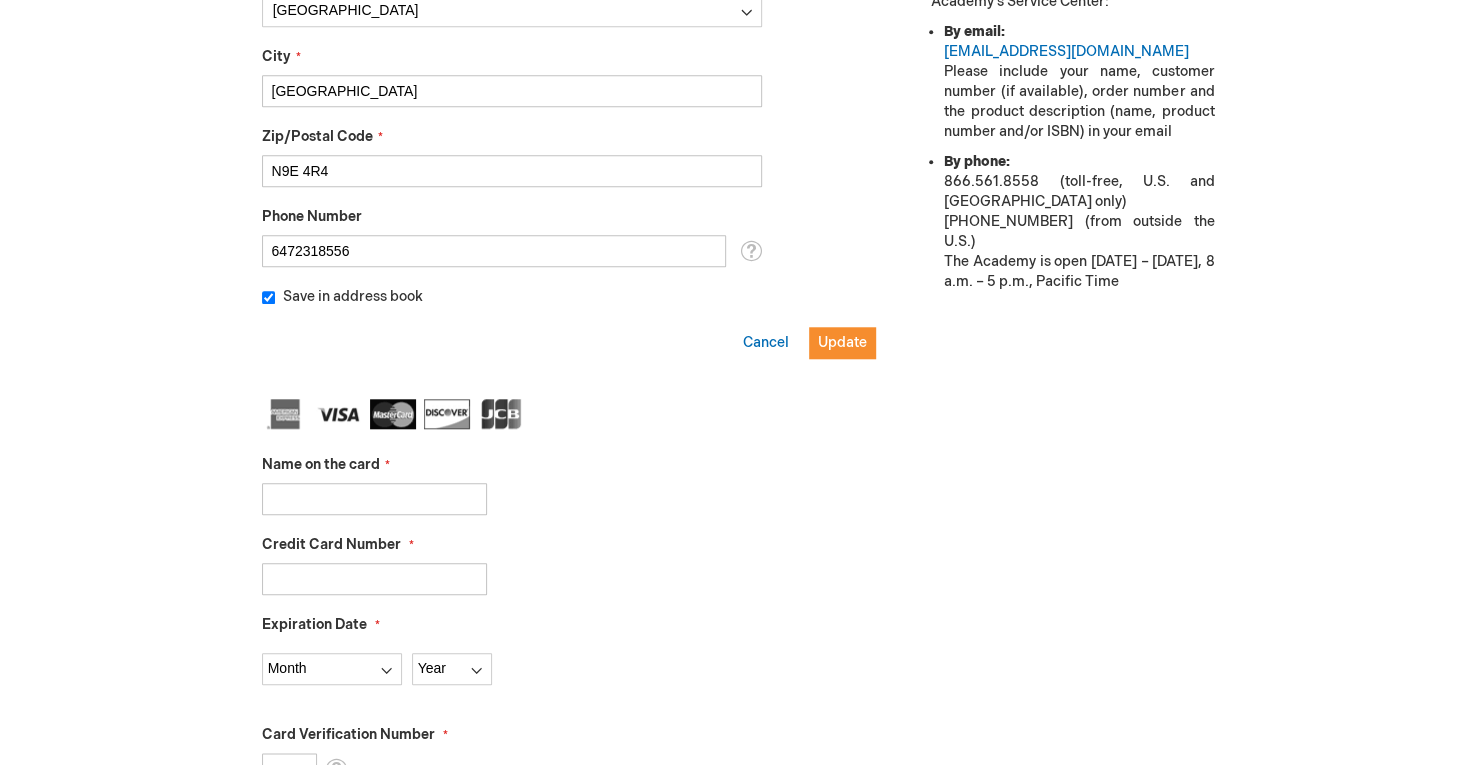 scroll, scrollTop: 951, scrollLeft: 0, axis: vertical 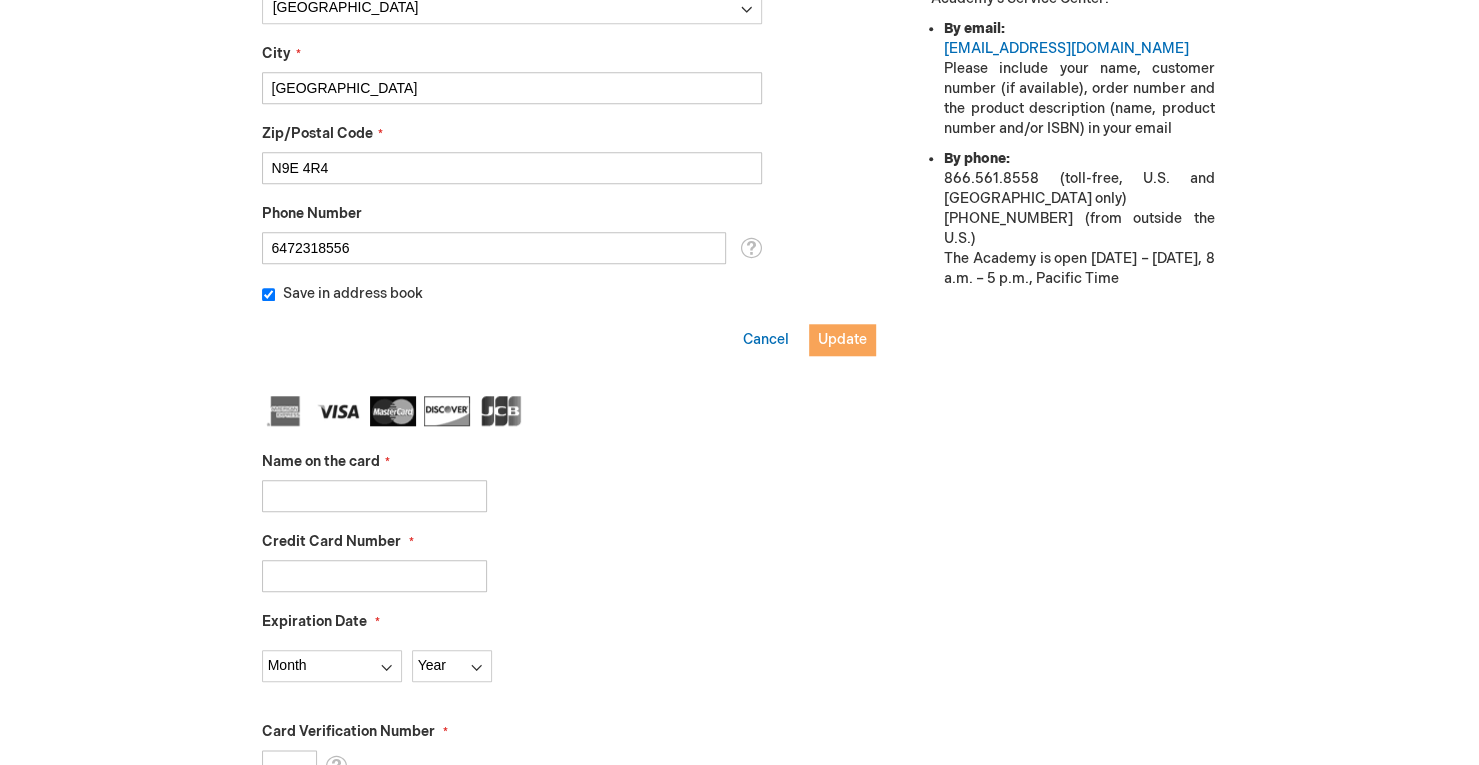 click on "Update" at bounding box center [842, 339] 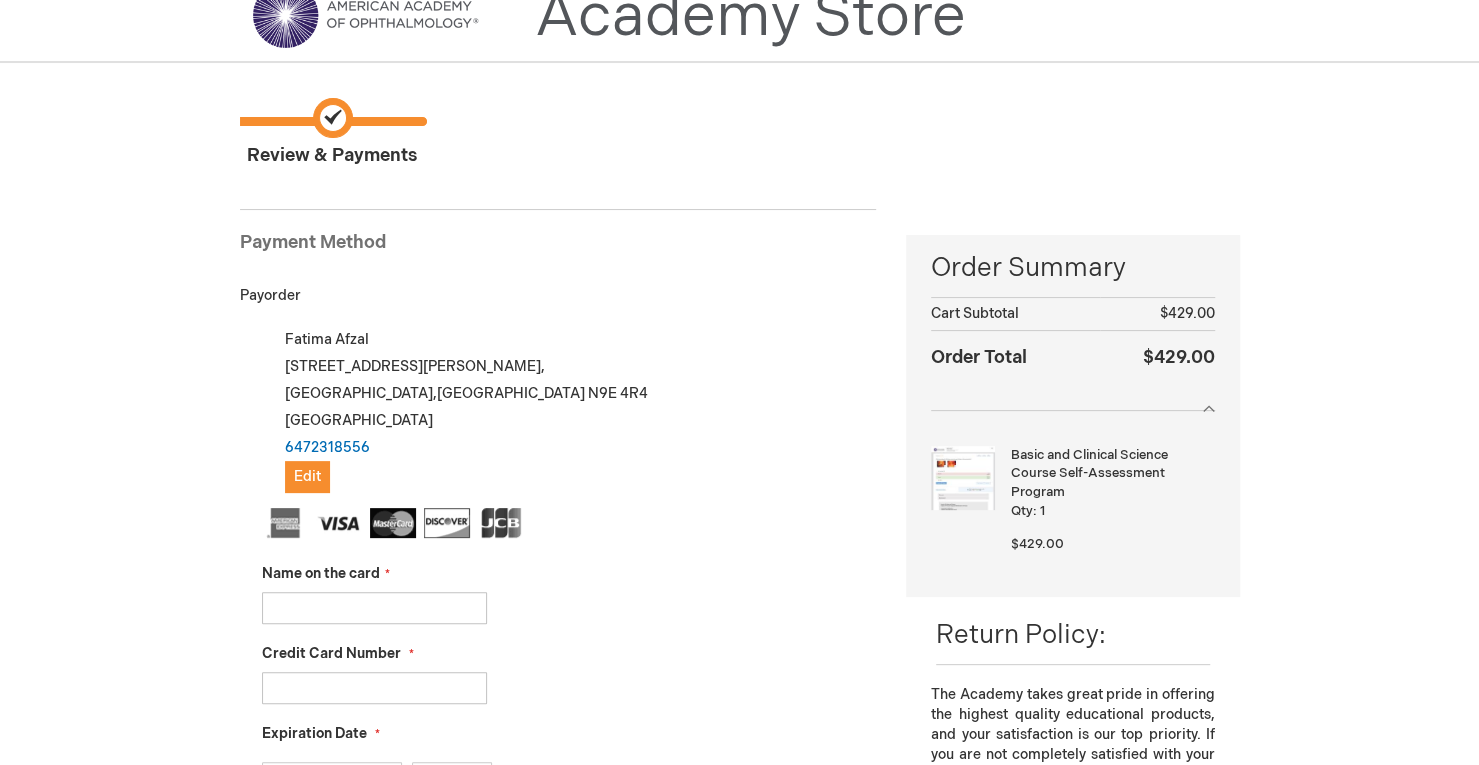 scroll, scrollTop: 74, scrollLeft: 0, axis: vertical 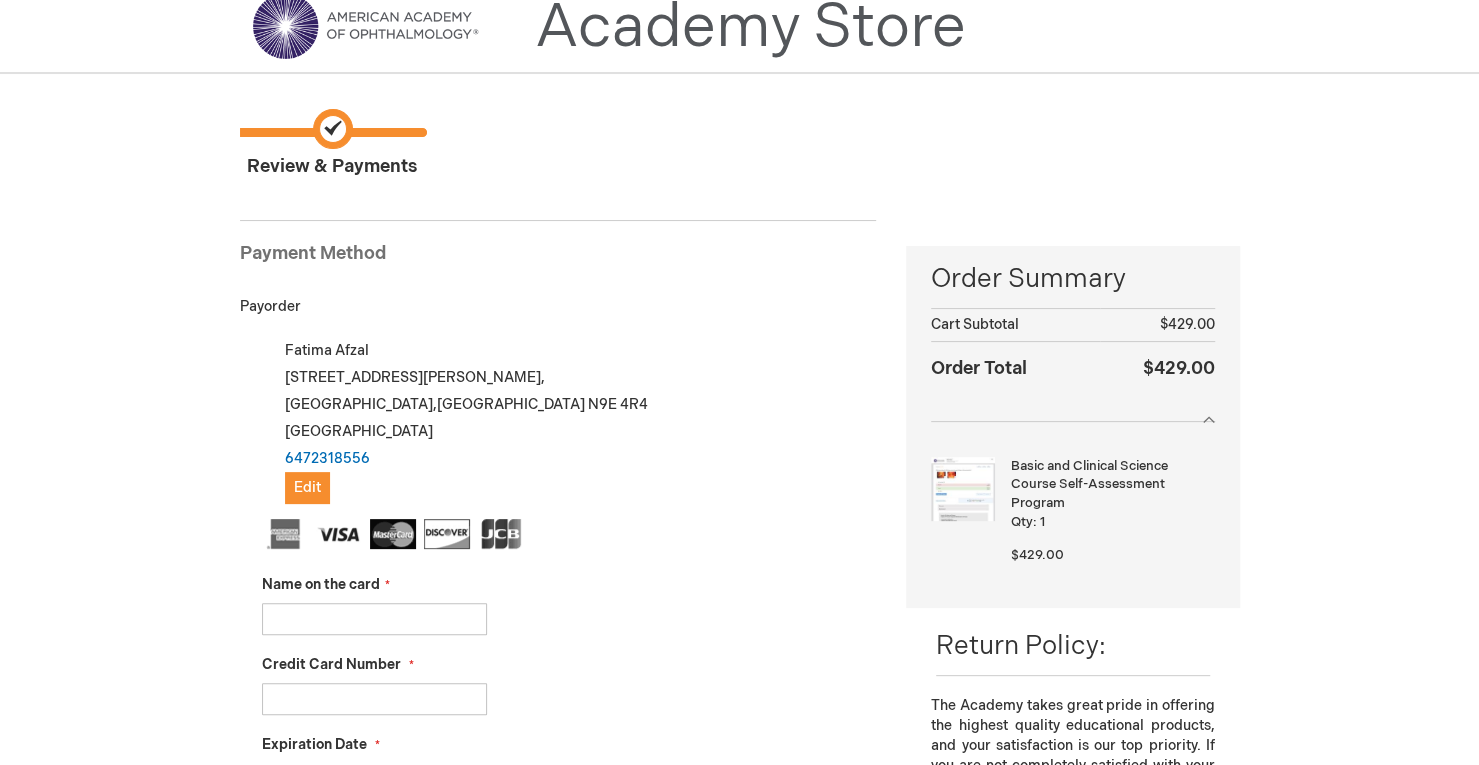 click on "Fatima
Afzal
451, John Harvey Crescent,,,
Windsor ,  Ontario   N9E 4R4
Canada
6472318556
Edit" at bounding box center (569, 420) 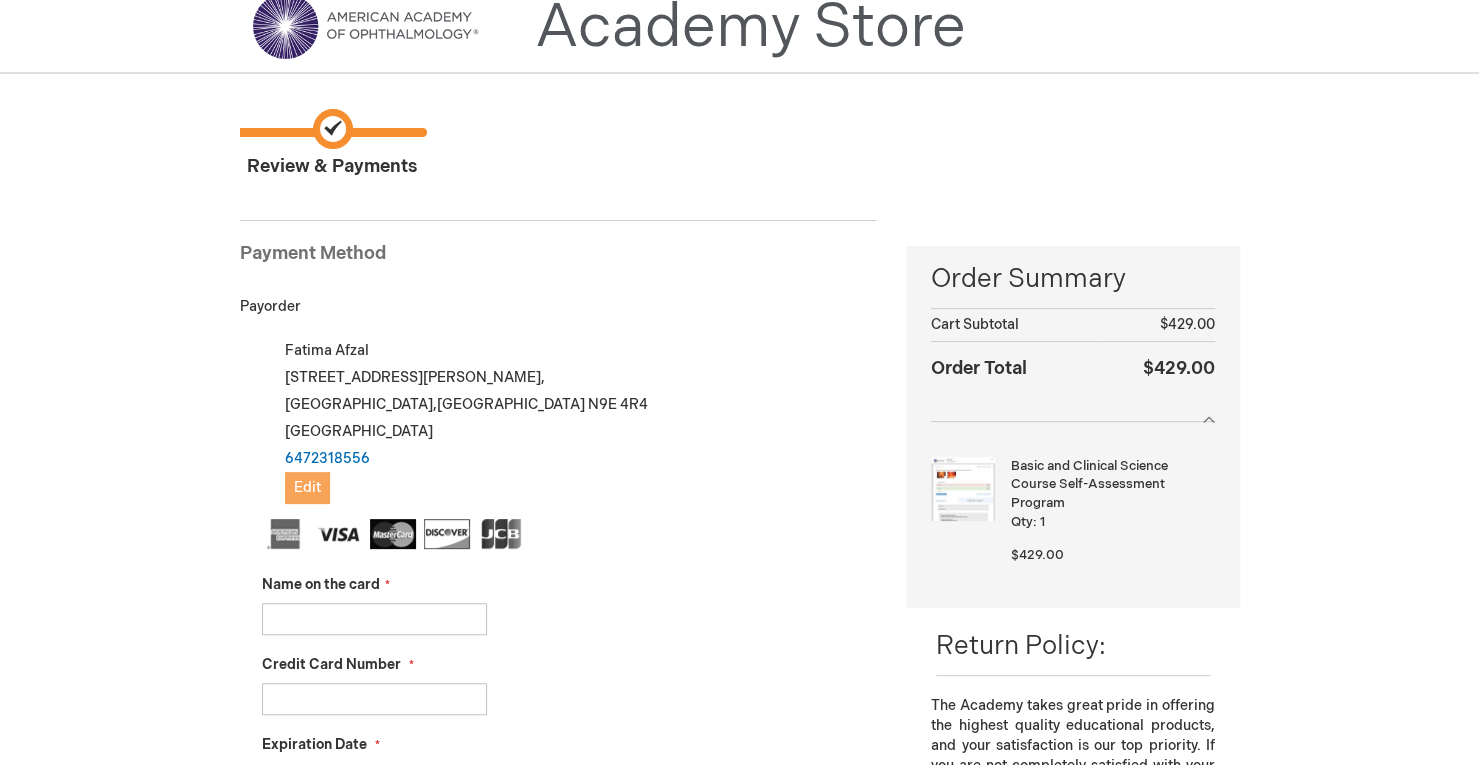 click on "Edit" at bounding box center (307, 487) 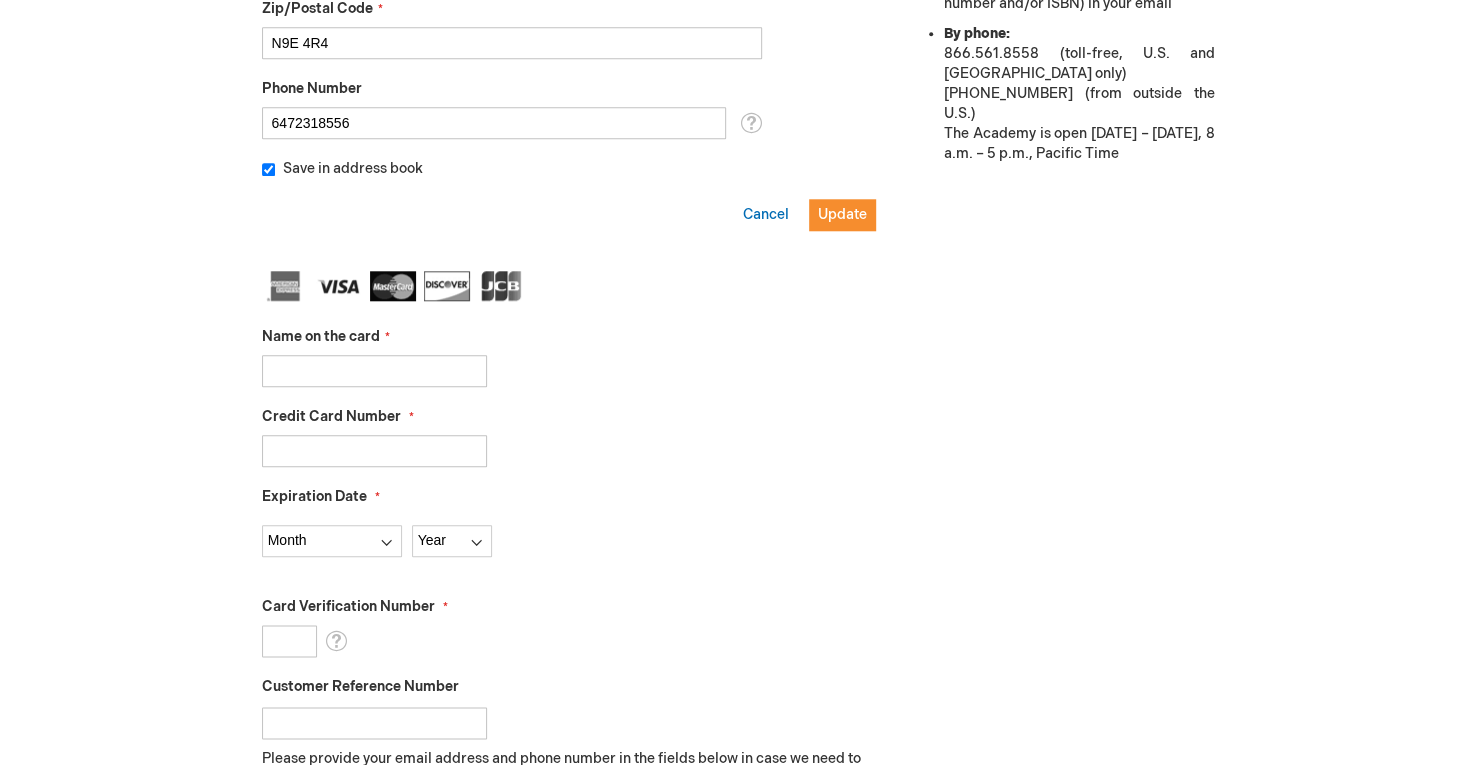 scroll, scrollTop: 1084, scrollLeft: 0, axis: vertical 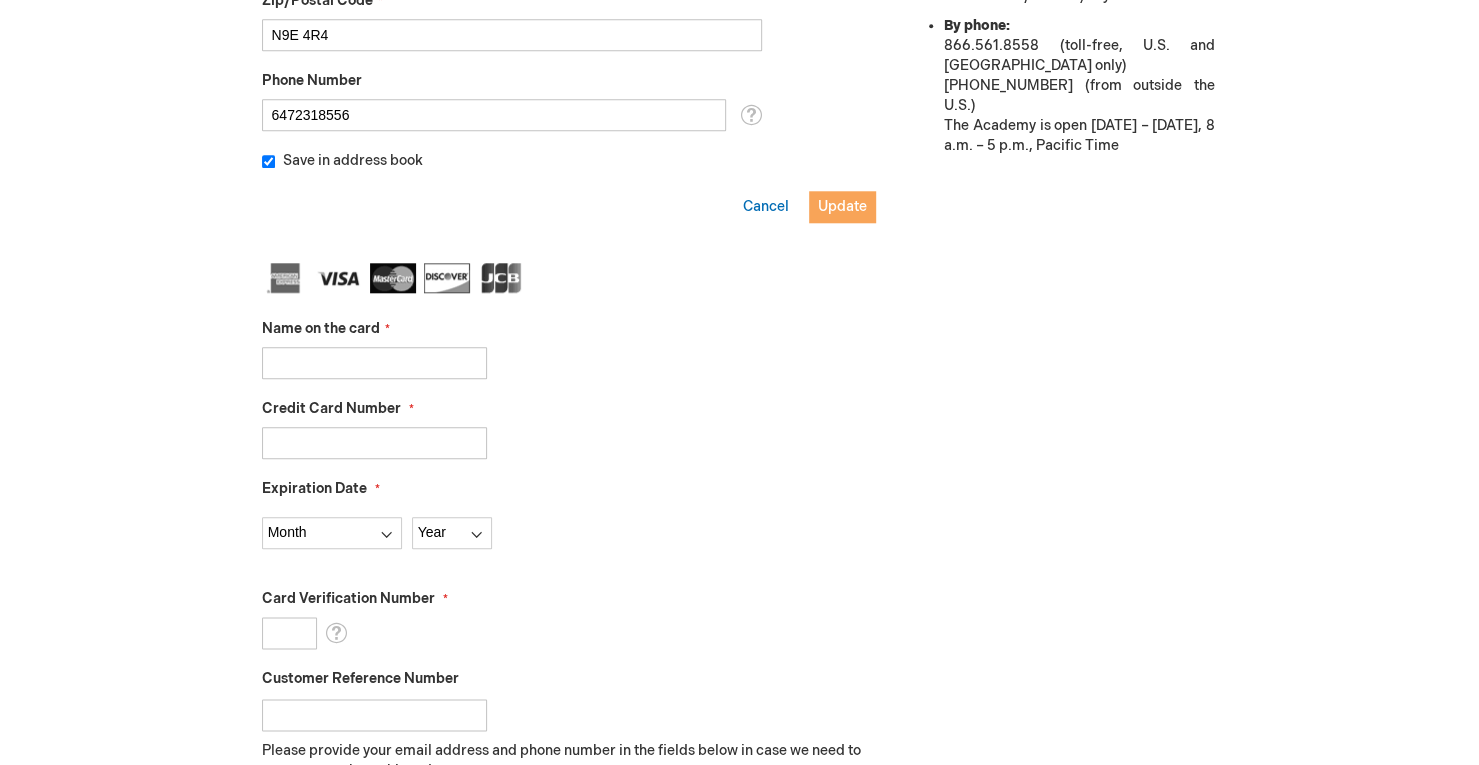 click on "Update" at bounding box center (842, 206) 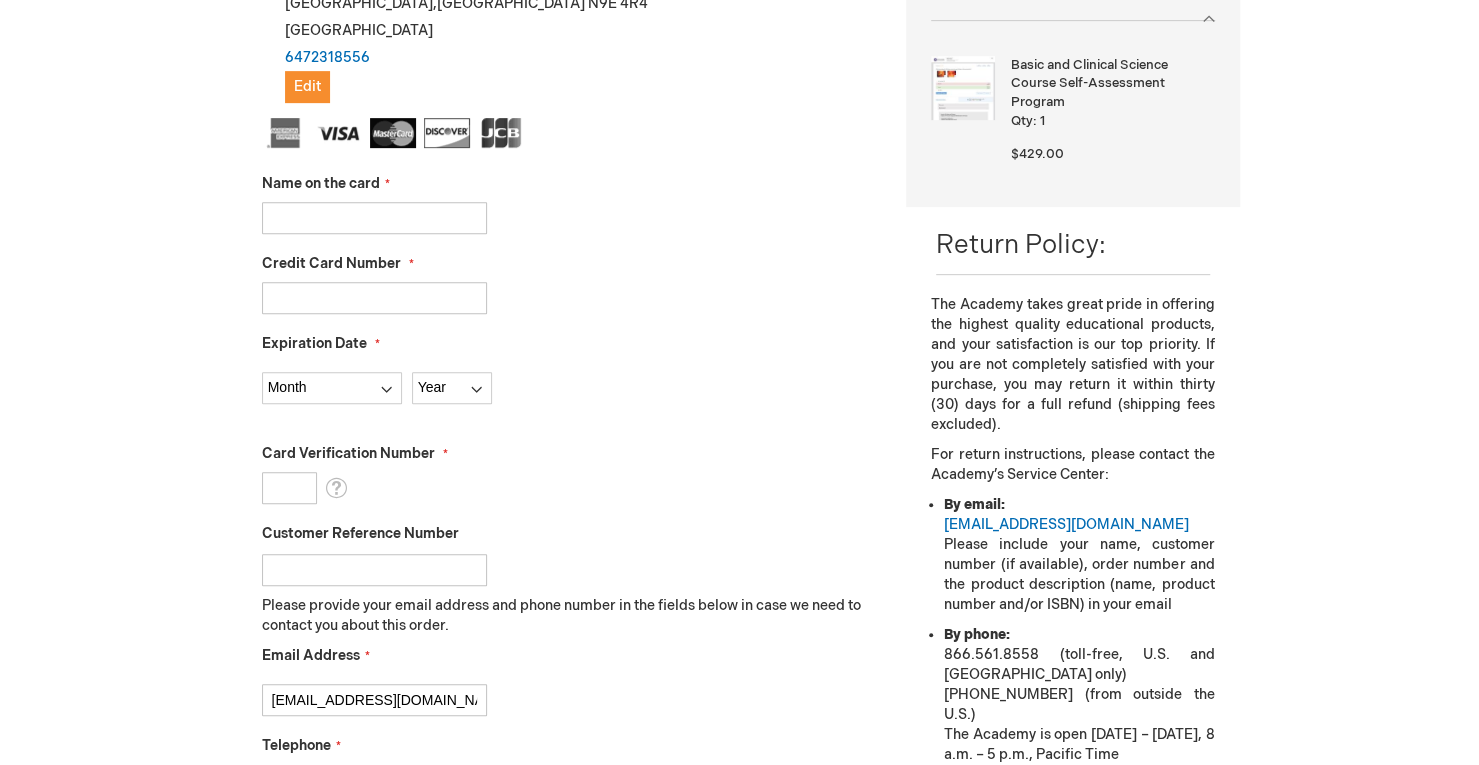 scroll, scrollTop: 476, scrollLeft: 0, axis: vertical 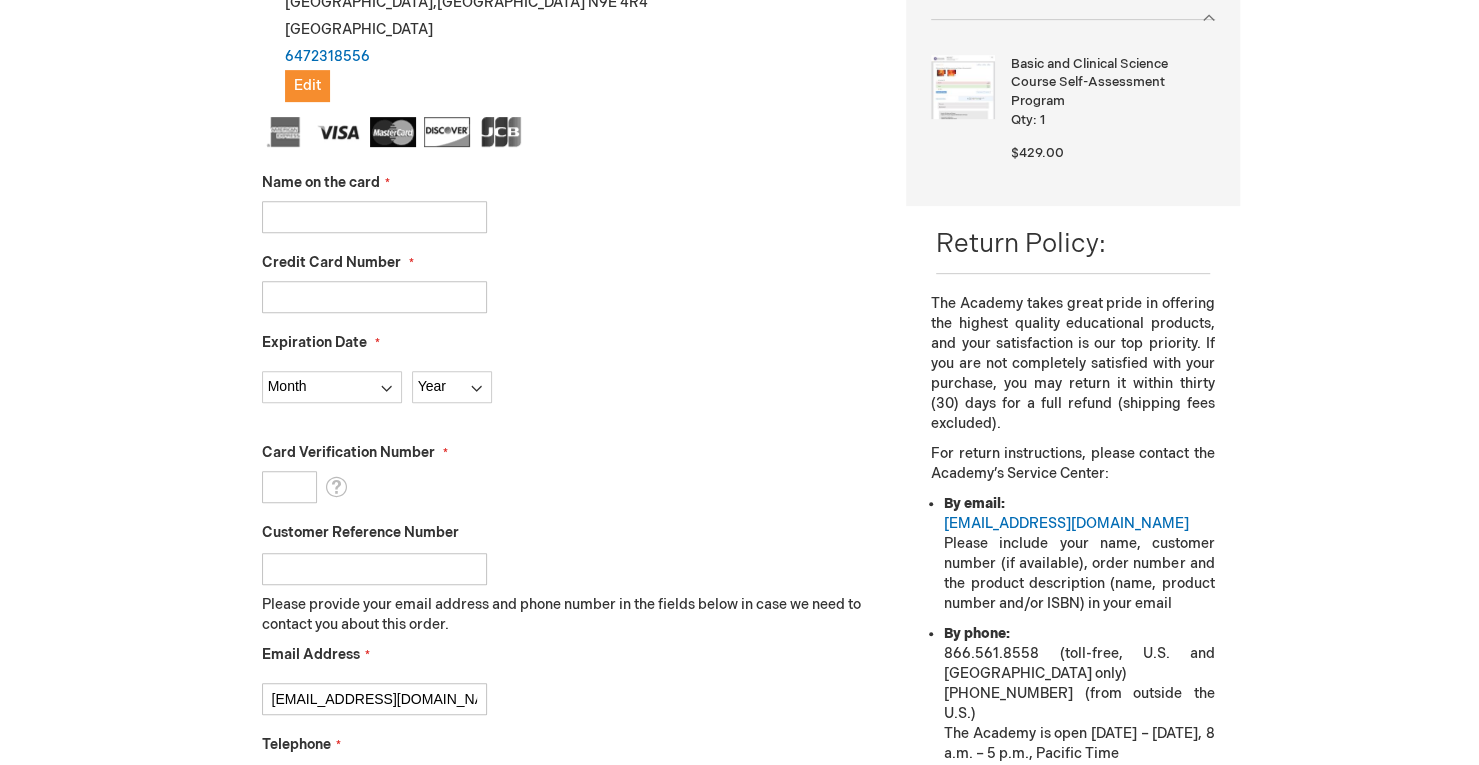 click on "Name on the card" at bounding box center [374, 217] 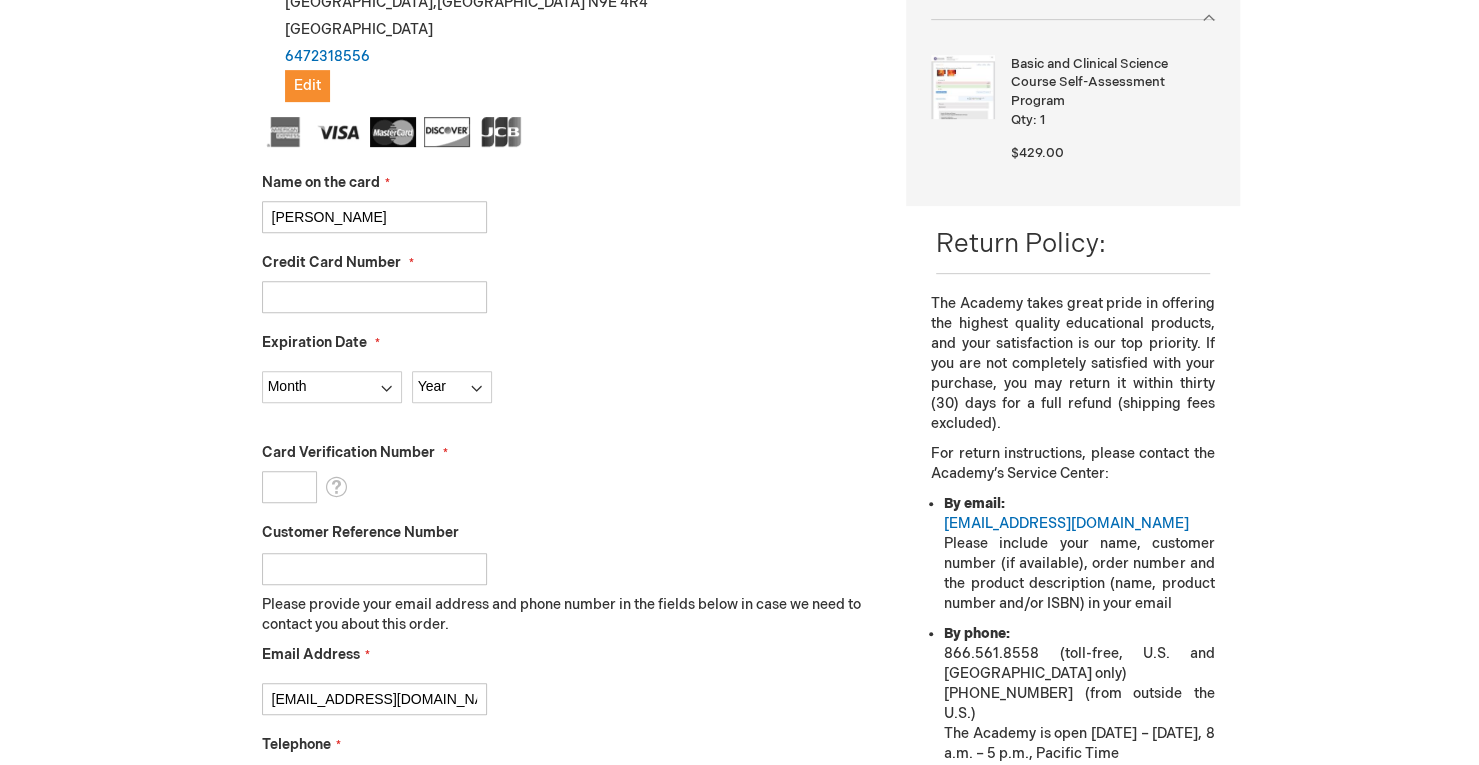 type on "5360885718307959" 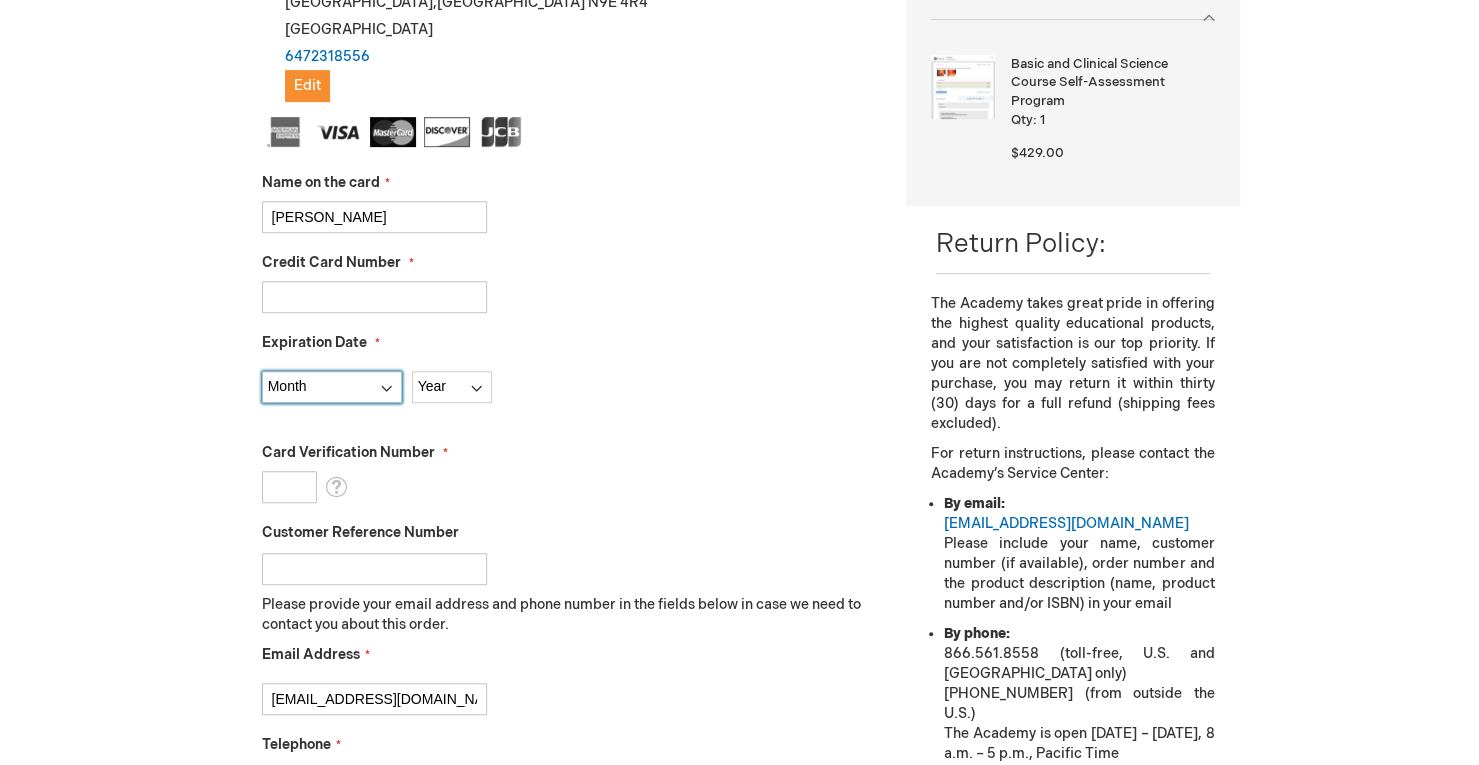 select on "2" 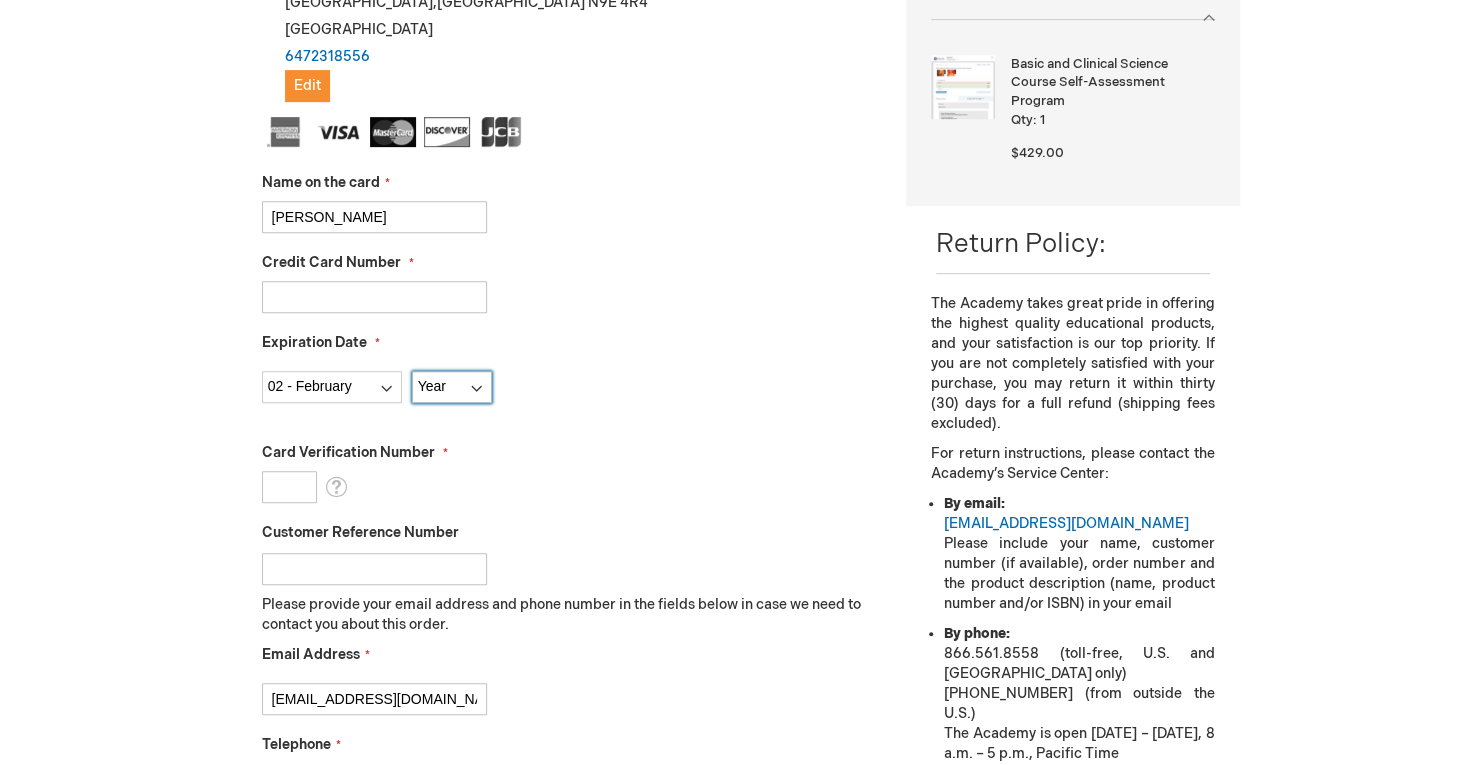 select on "2028" 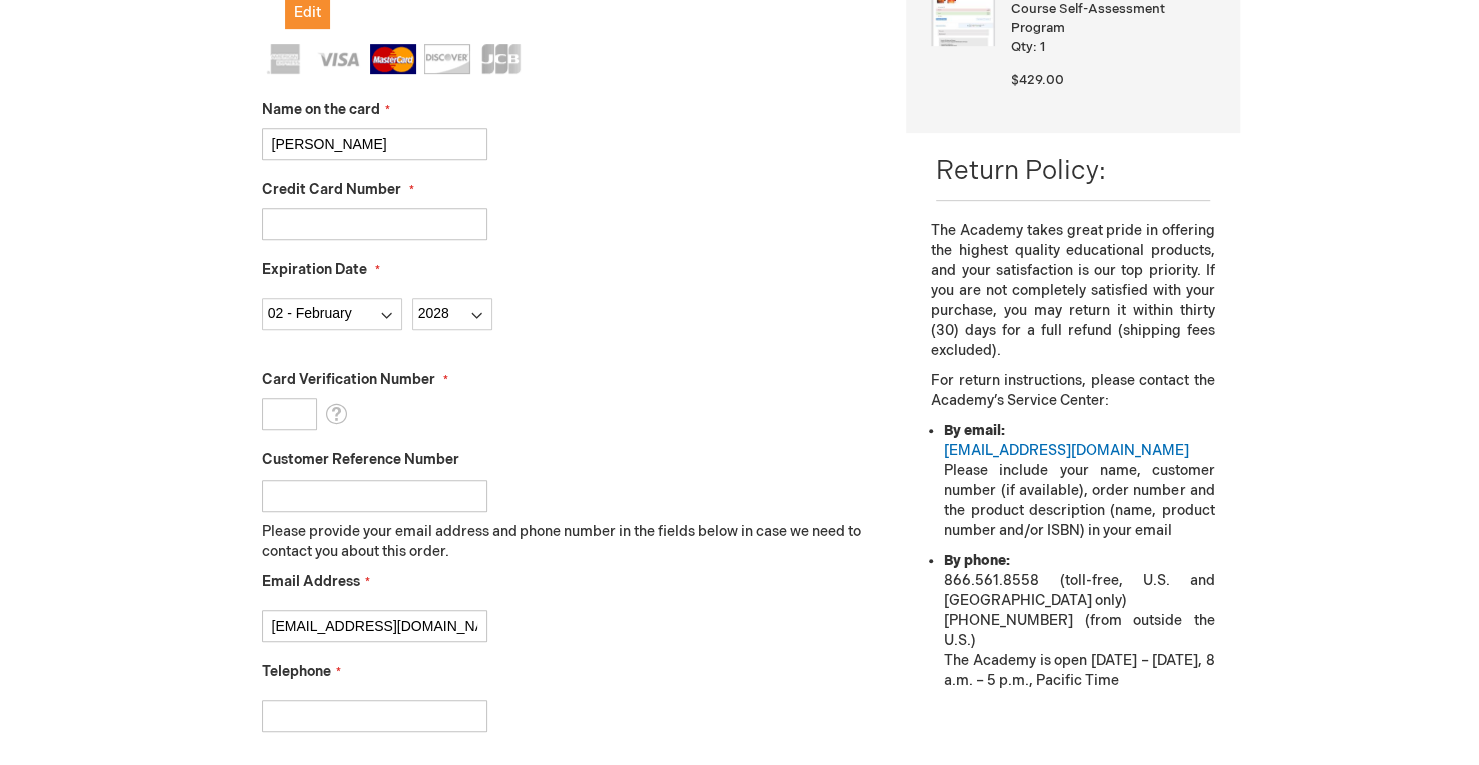 scroll, scrollTop: 552, scrollLeft: 0, axis: vertical 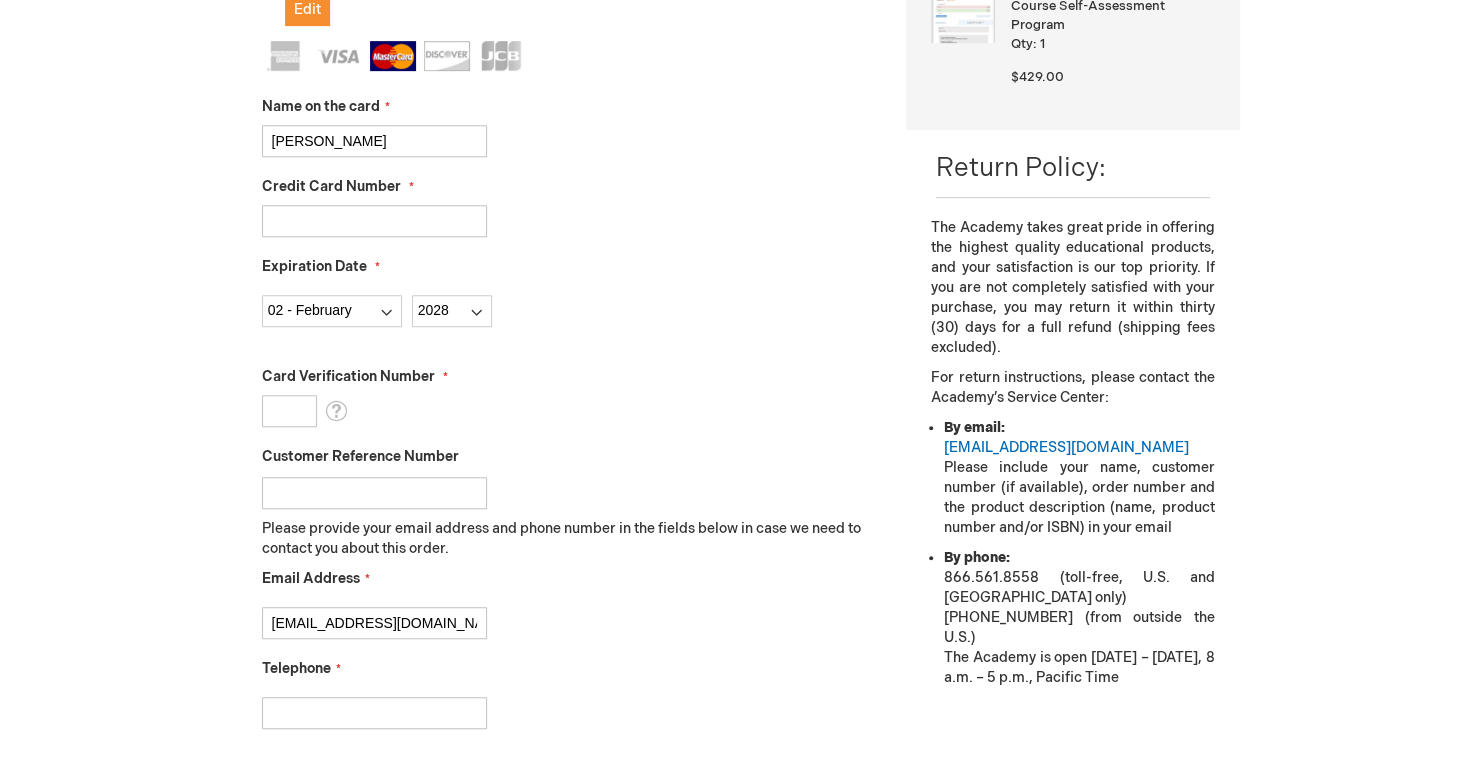 click on "Card Verification Number" at bounding box center [289, 411] 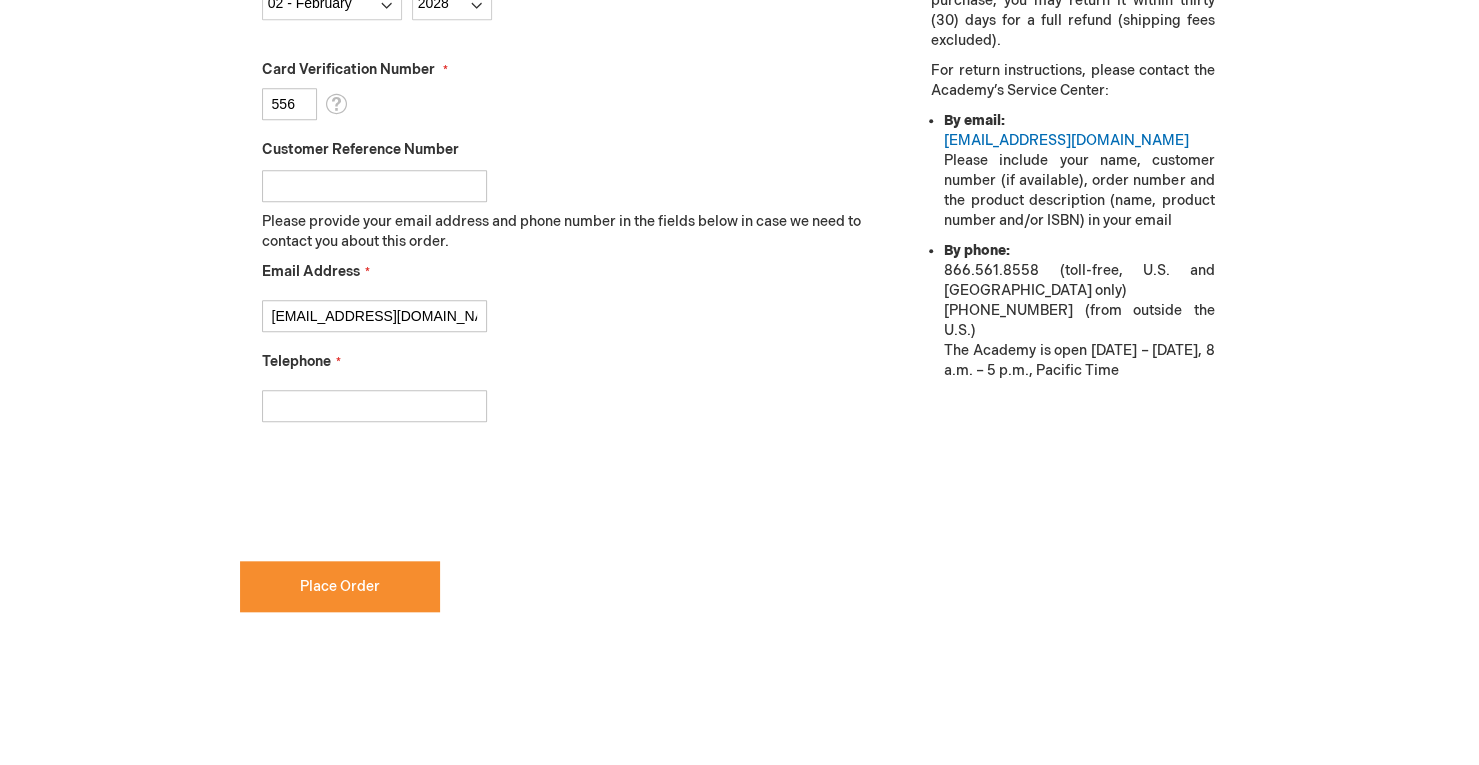 scroll, scrollTop: 861, scrollLeft: 0, axis: vertical 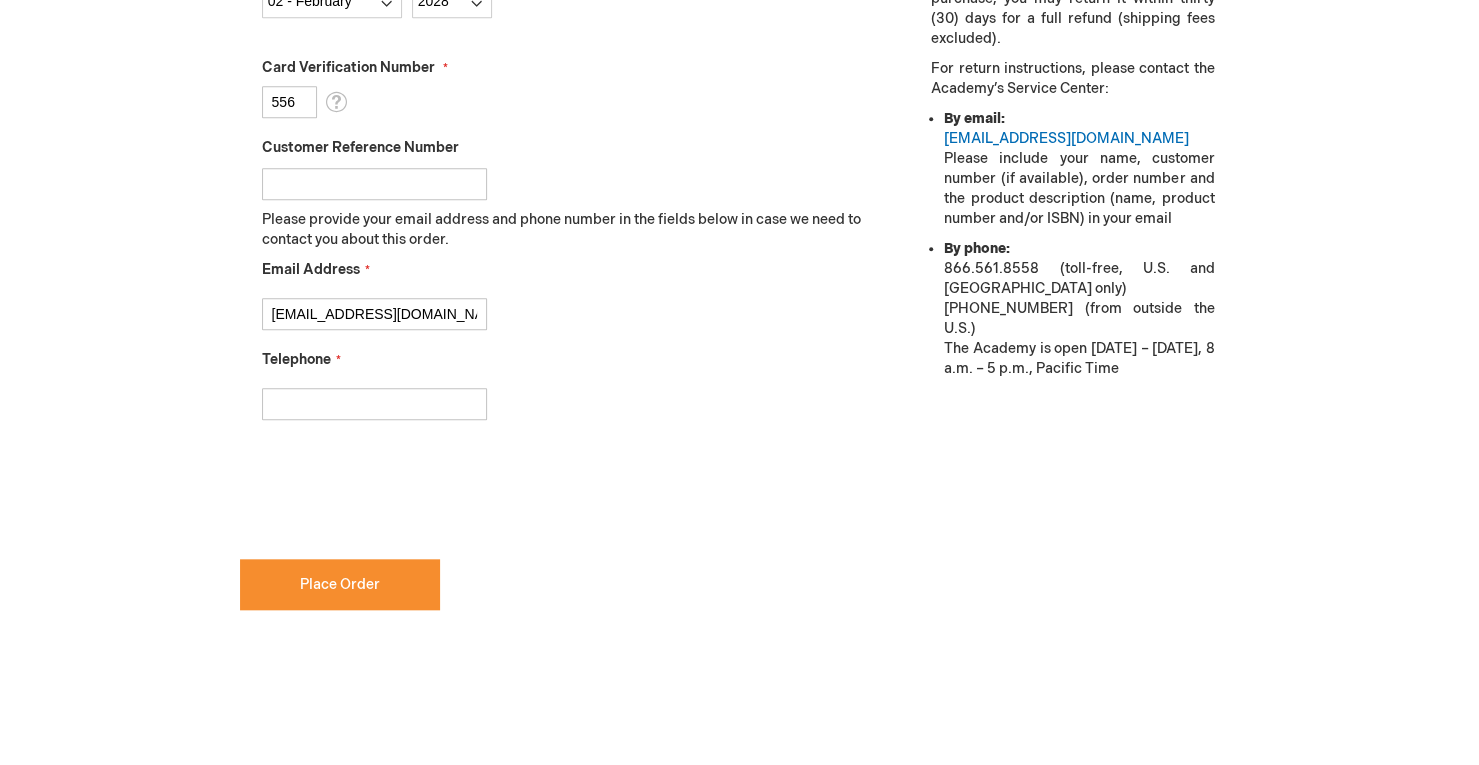 type on "556" 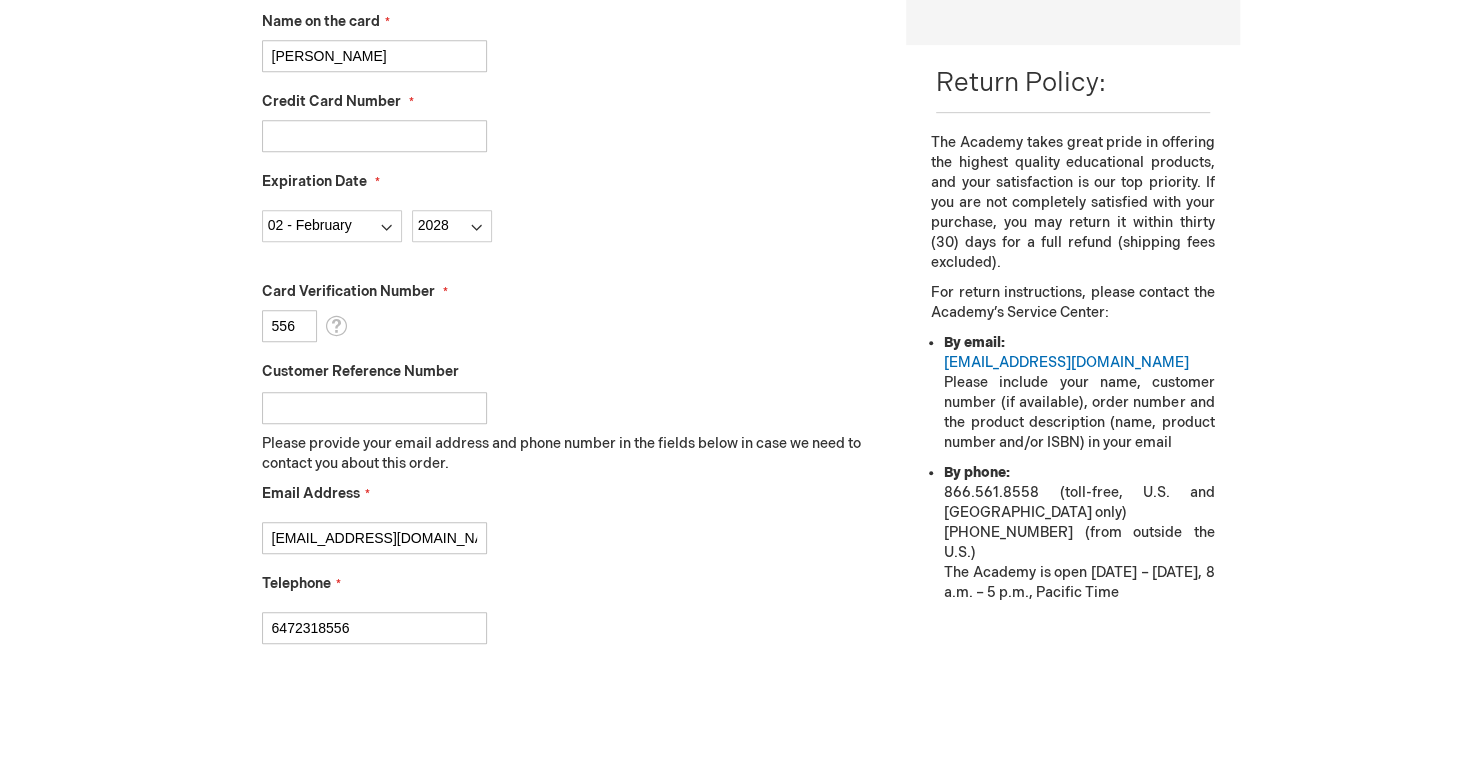 scroll, scrollTop: 631, scrollLeft: 0, axis: vertical 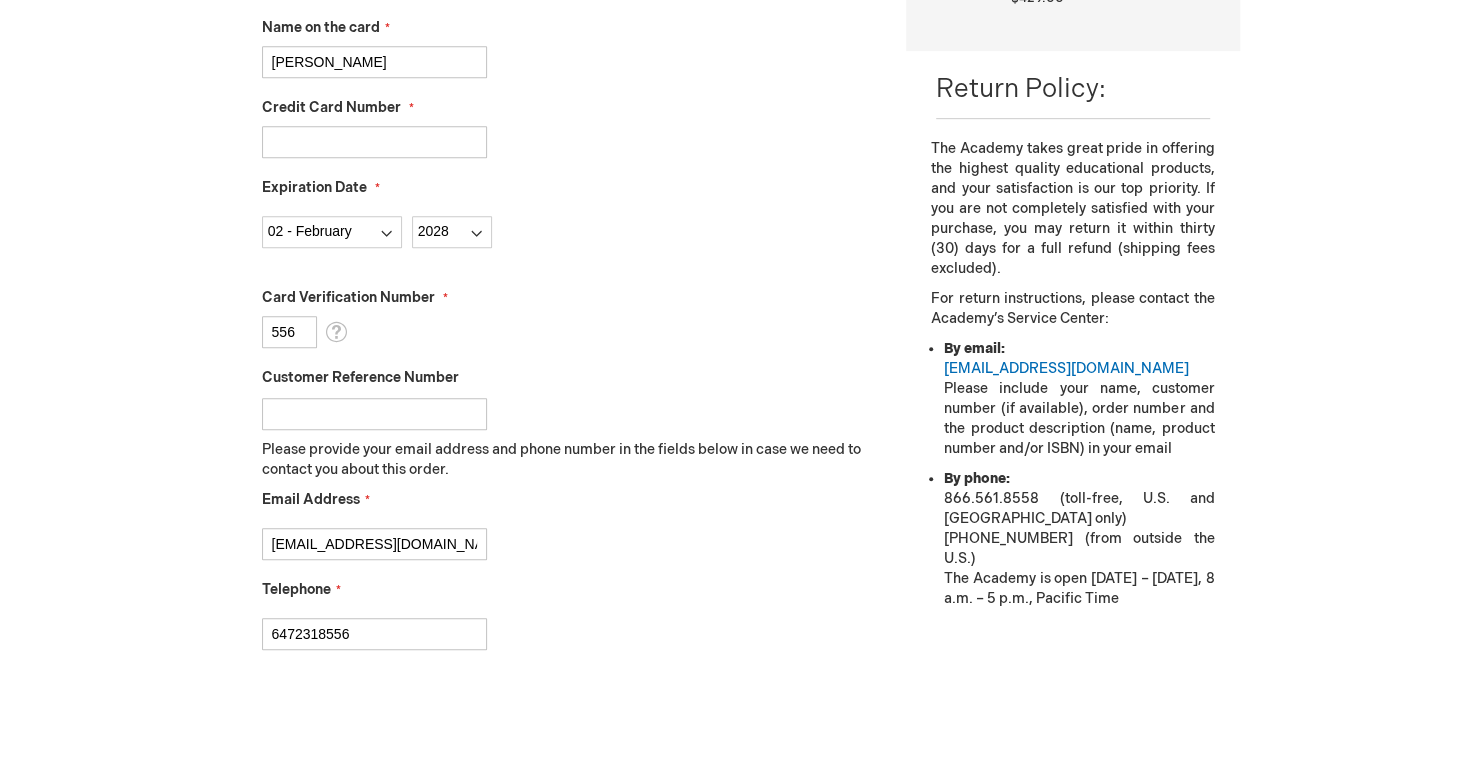 click on "Customer Reference Number" at bounding box center [374, 414] 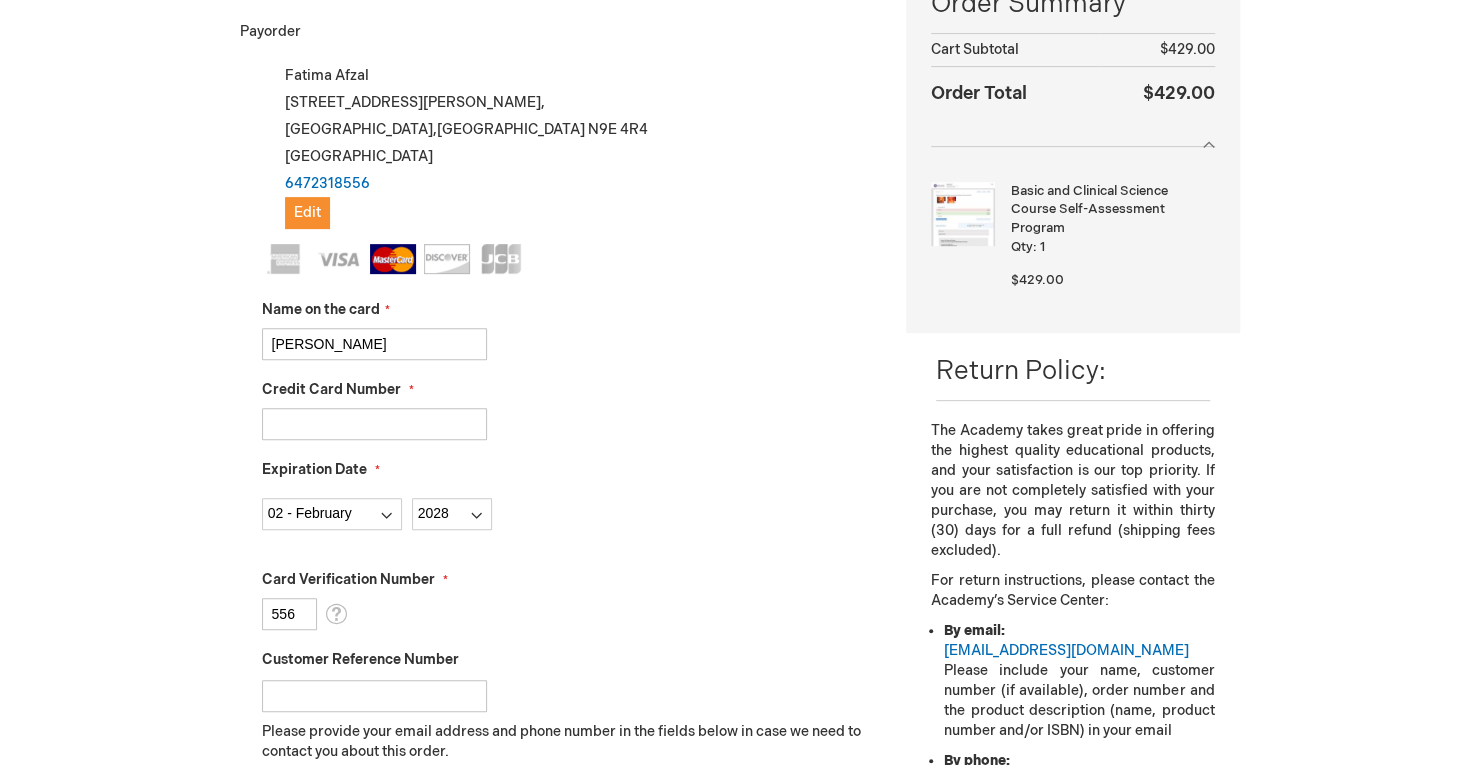 scroll, scrollTop: 975, scrollLeft: 0, axis: vertical 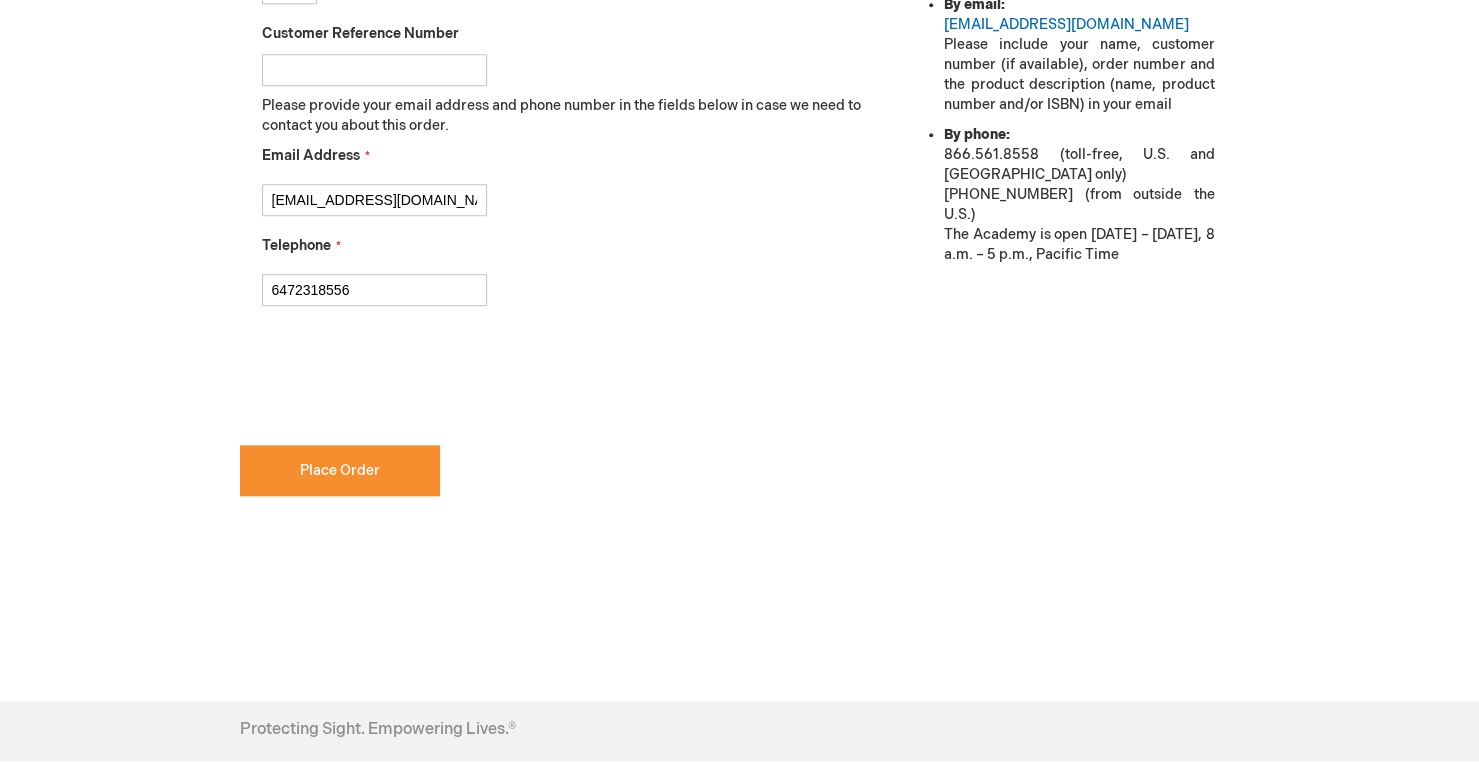 checkbox on "true" 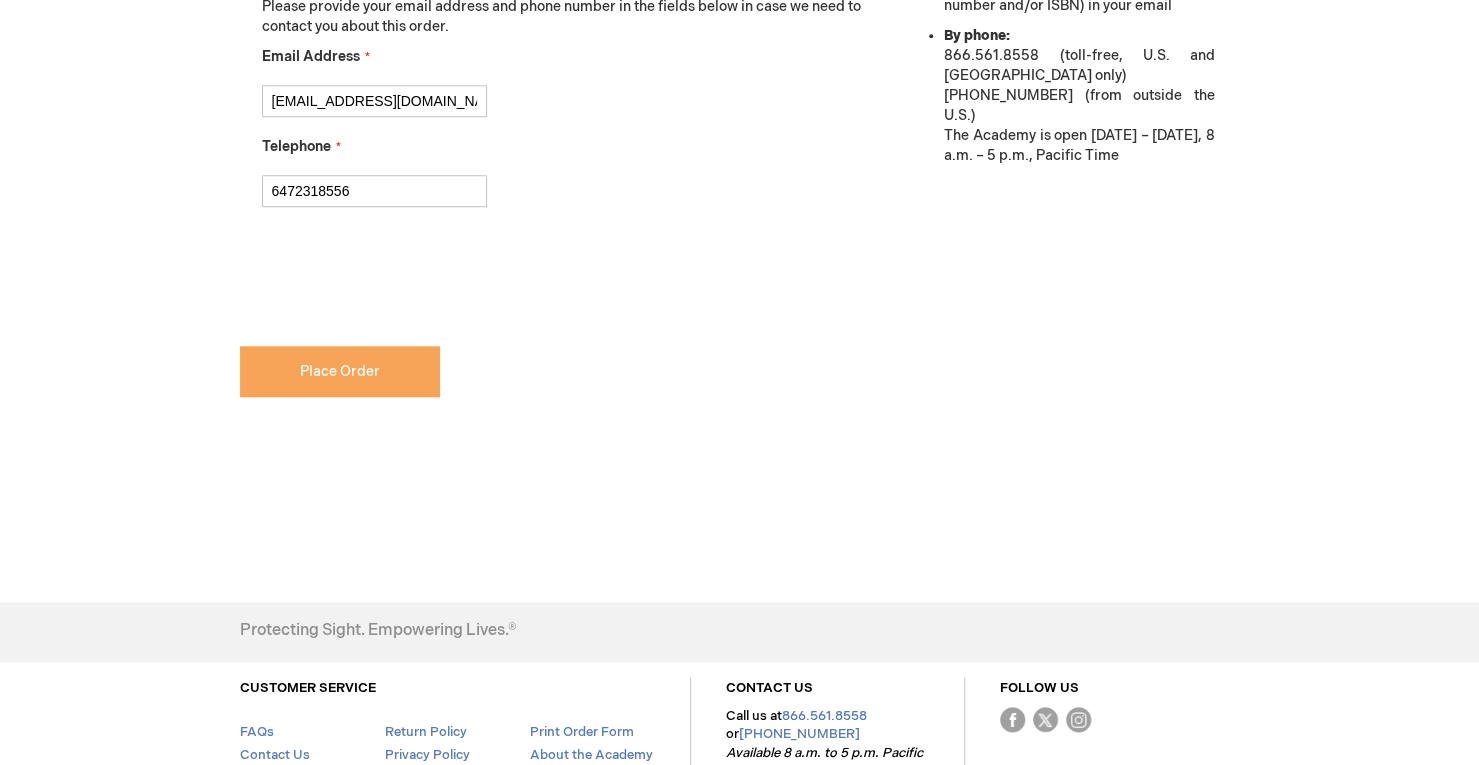 scroll, scrollTop: 1075, scrollLeft: 0, axis: vertical 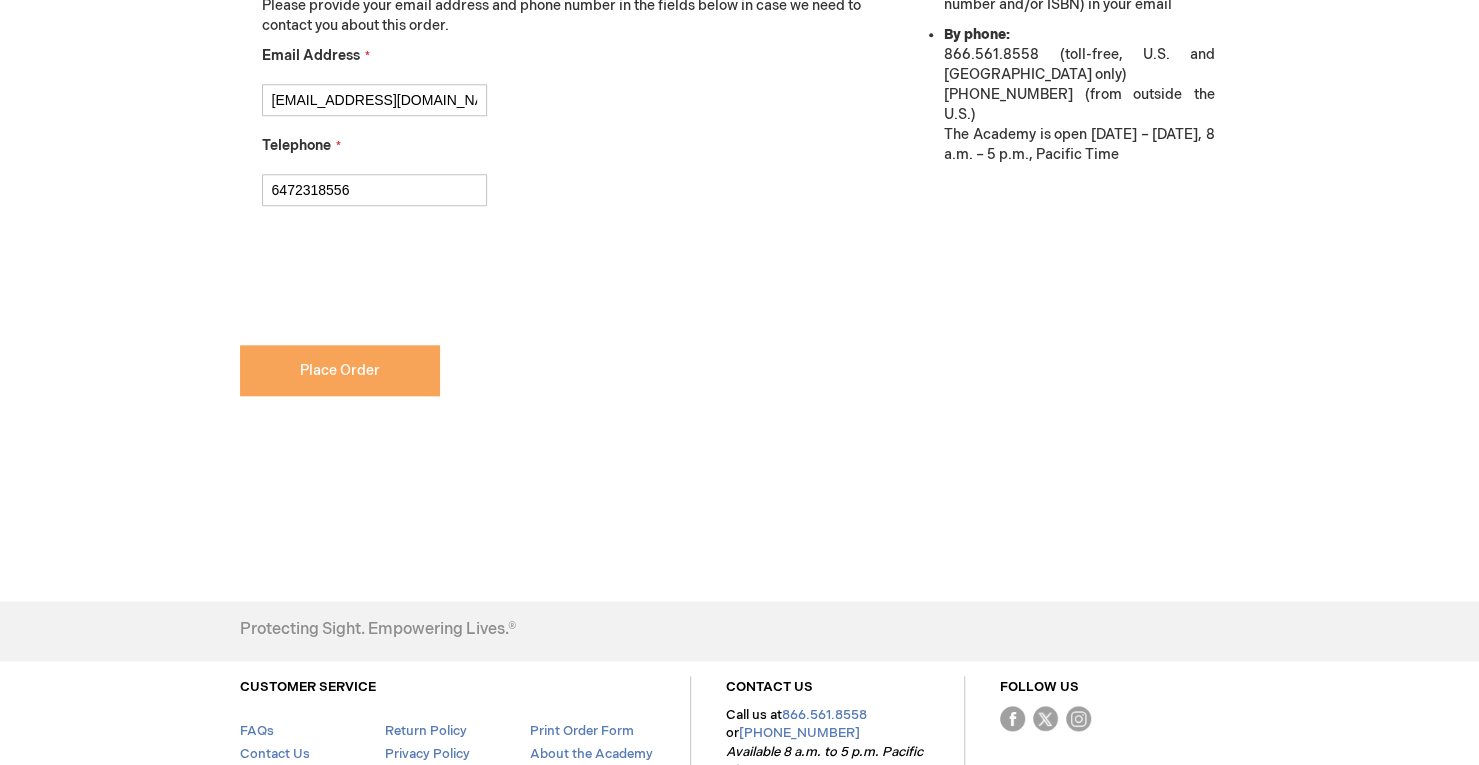 click on "Place Order" at bounding box center [340, 370] 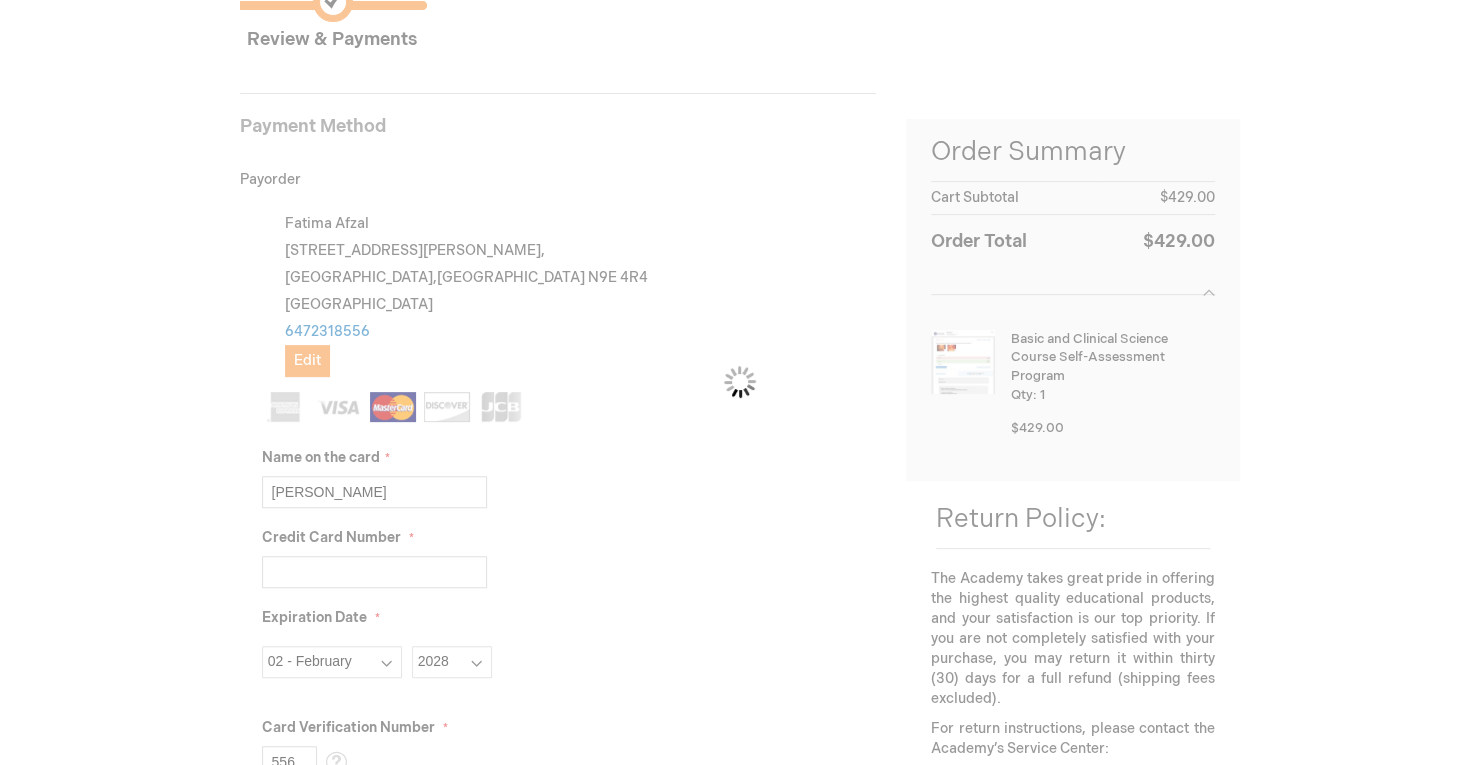 scroll, scrollTop: 199, scrollLeft: 0, axis: vertical 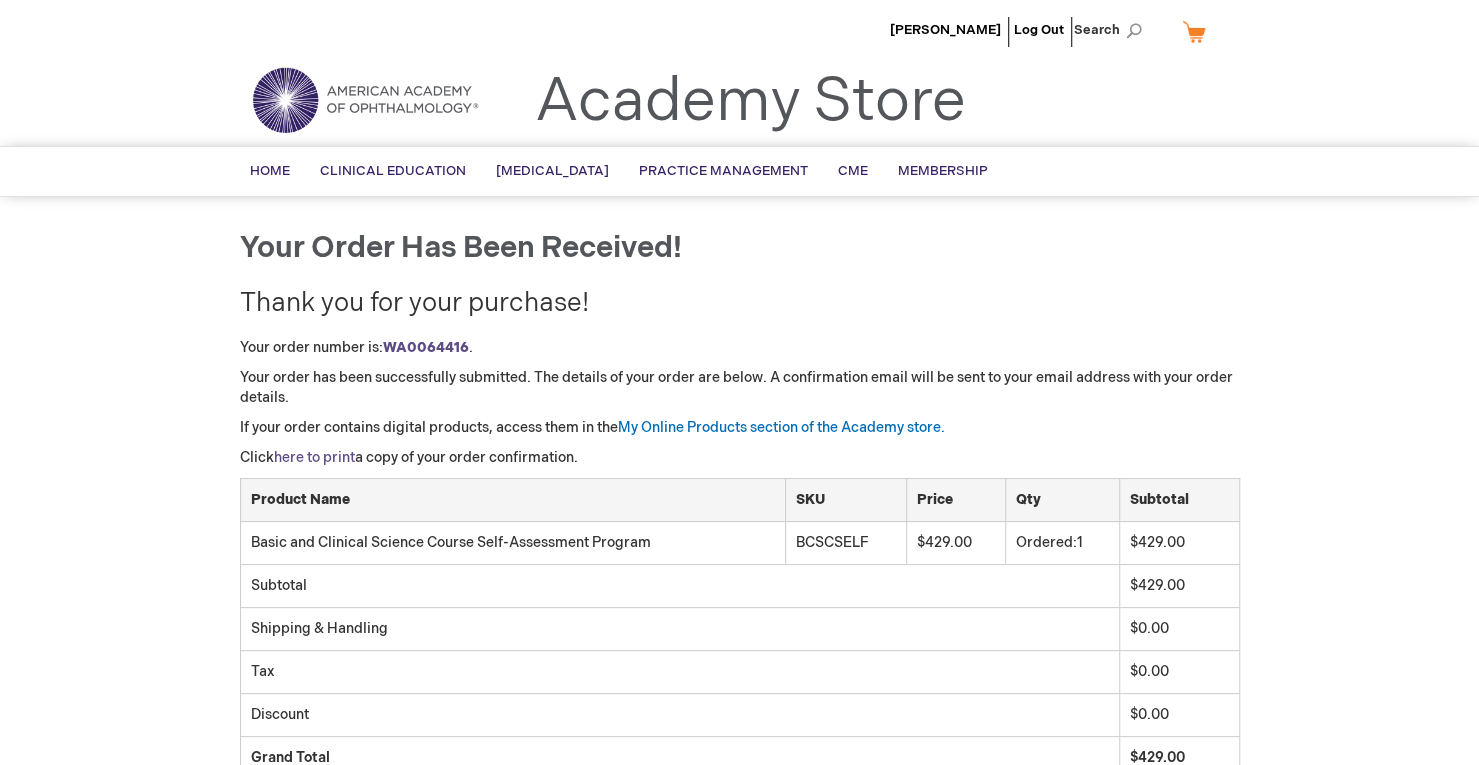click on "here to print" at bounding box center [314, 457] 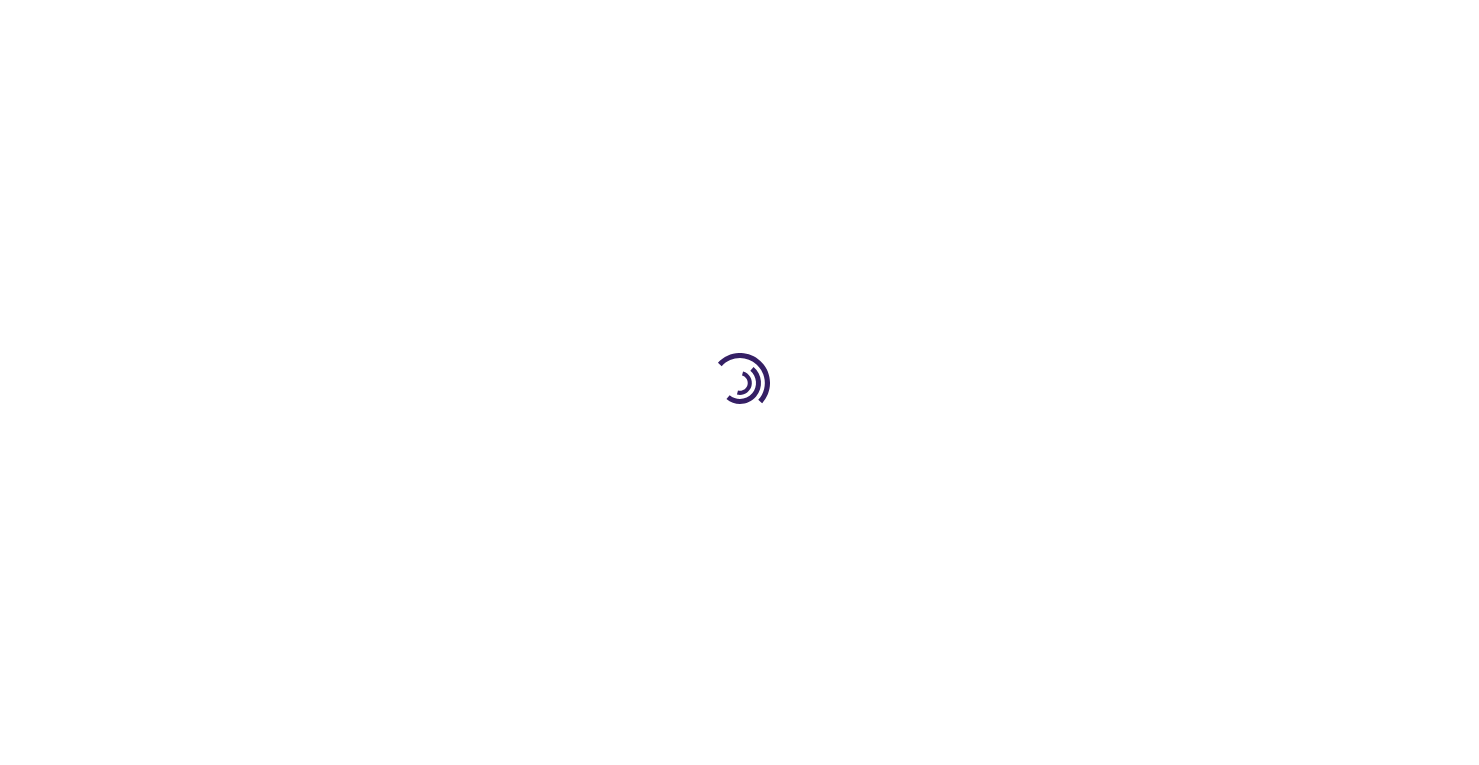 scroll, scrollTop: 0, scrollLeft: 0, axis: both 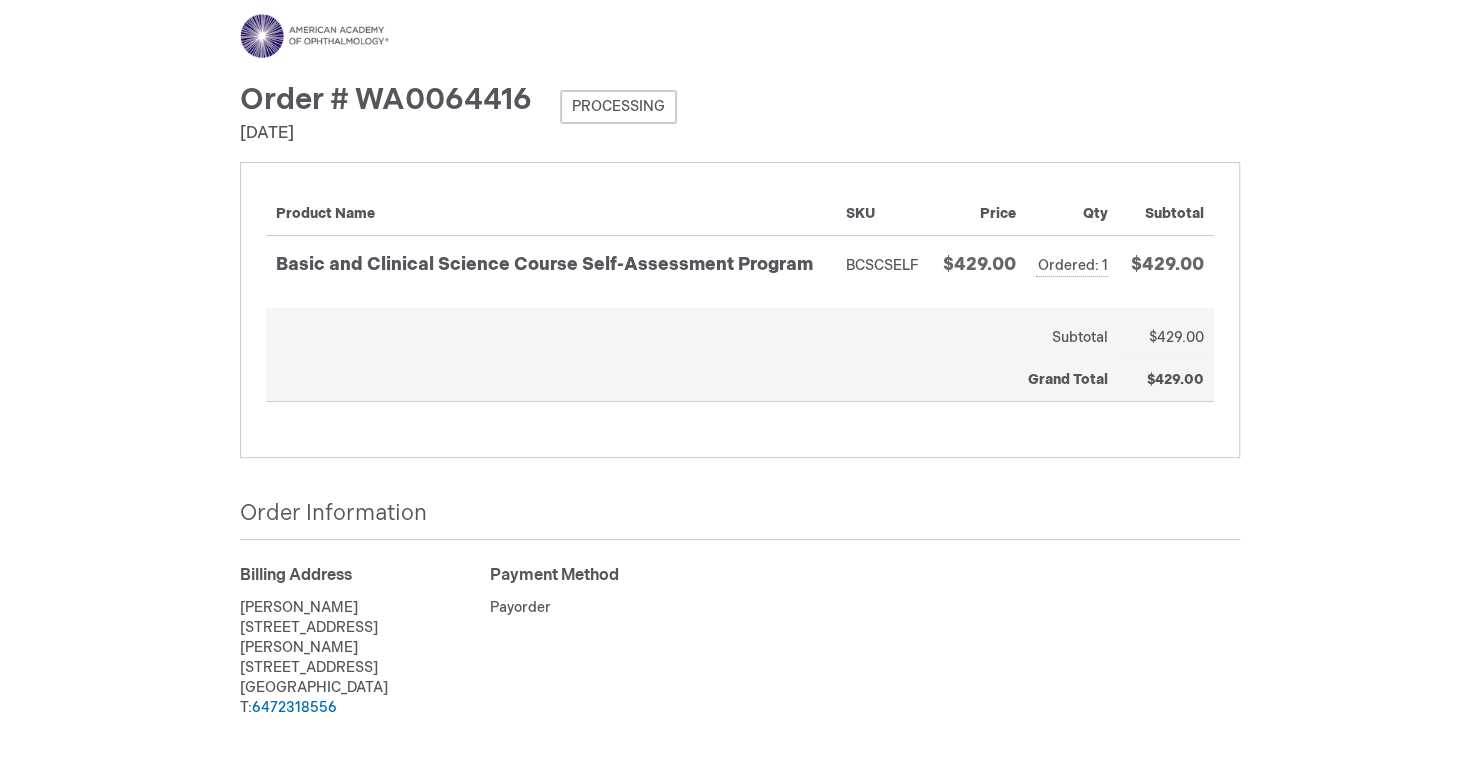 click on "Processing" at bounding box center (618, 107) 